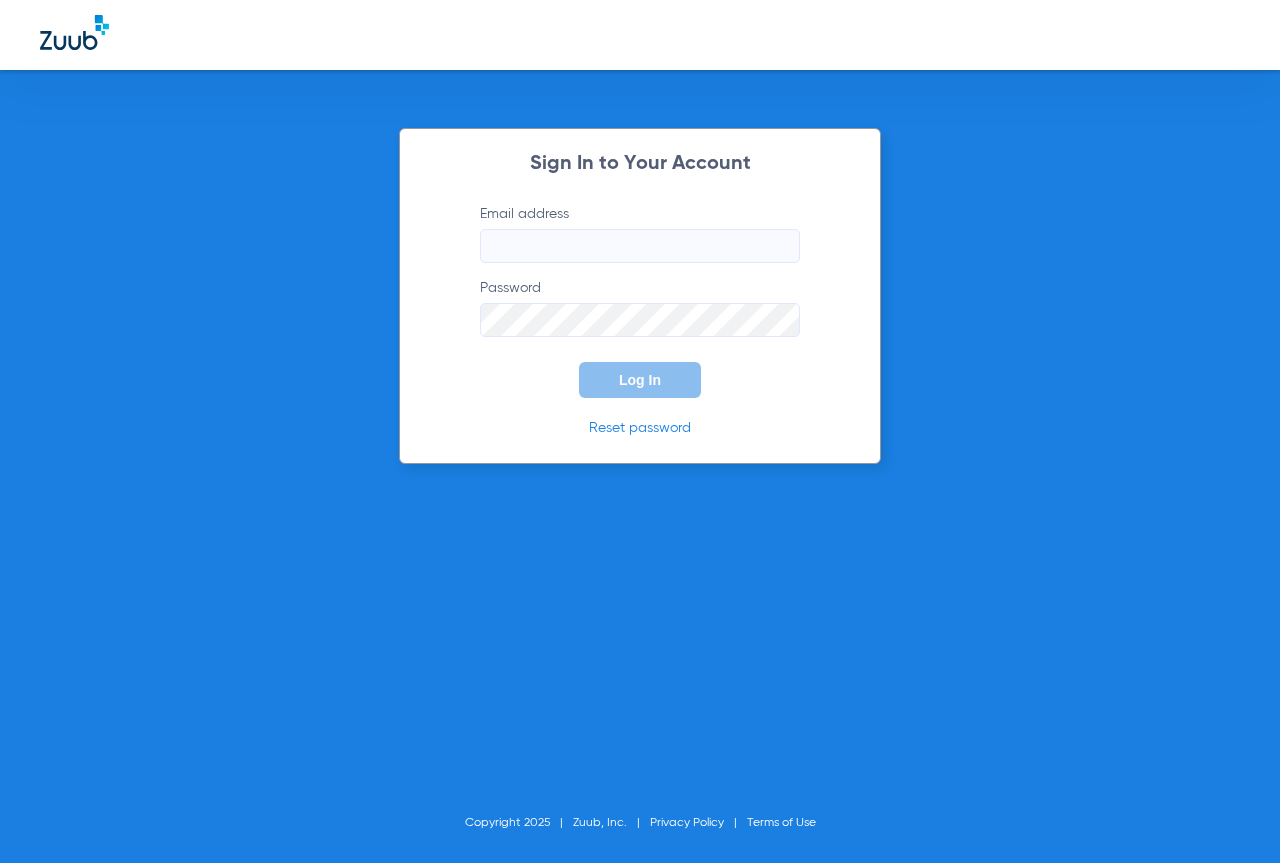 scroll, scrollTop: 0, scrollLeft: 0, axis: both 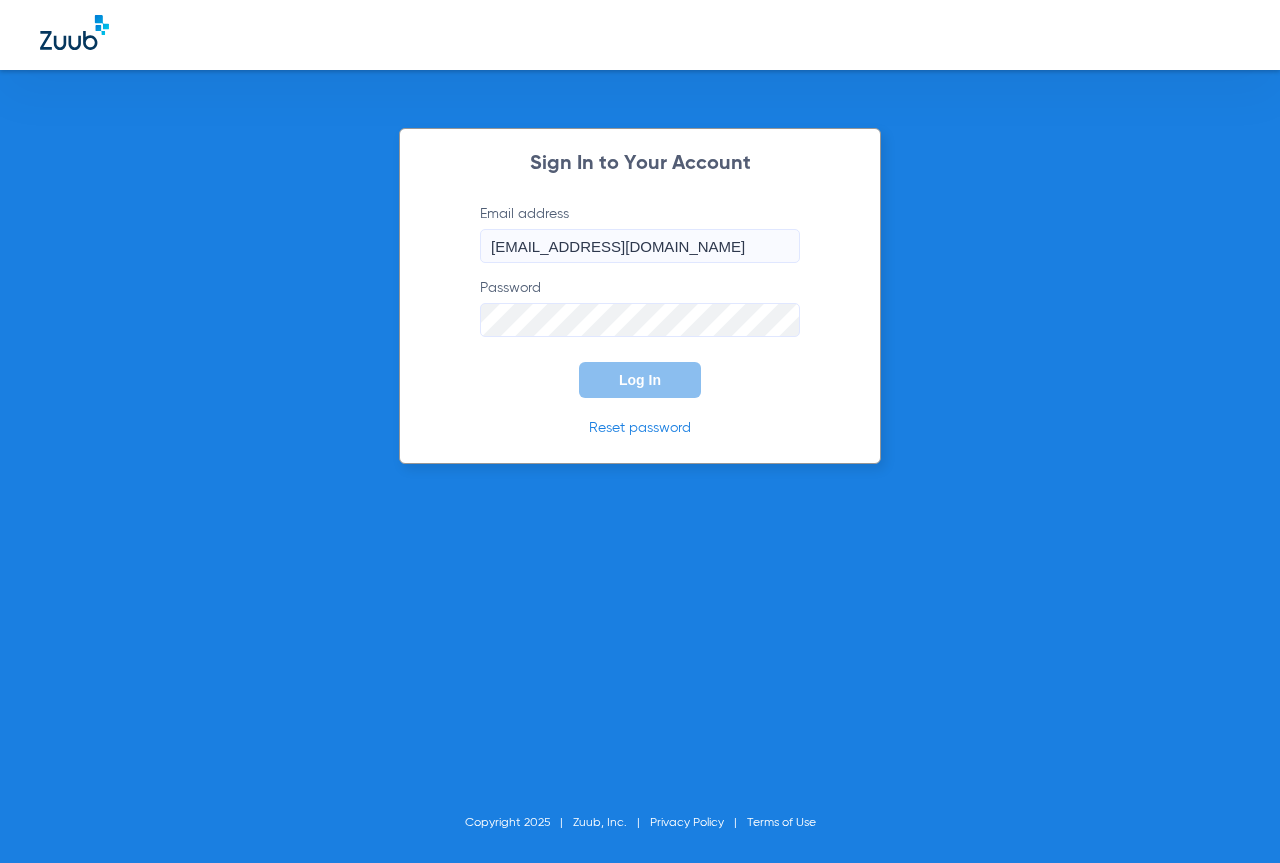 click on "Log In" 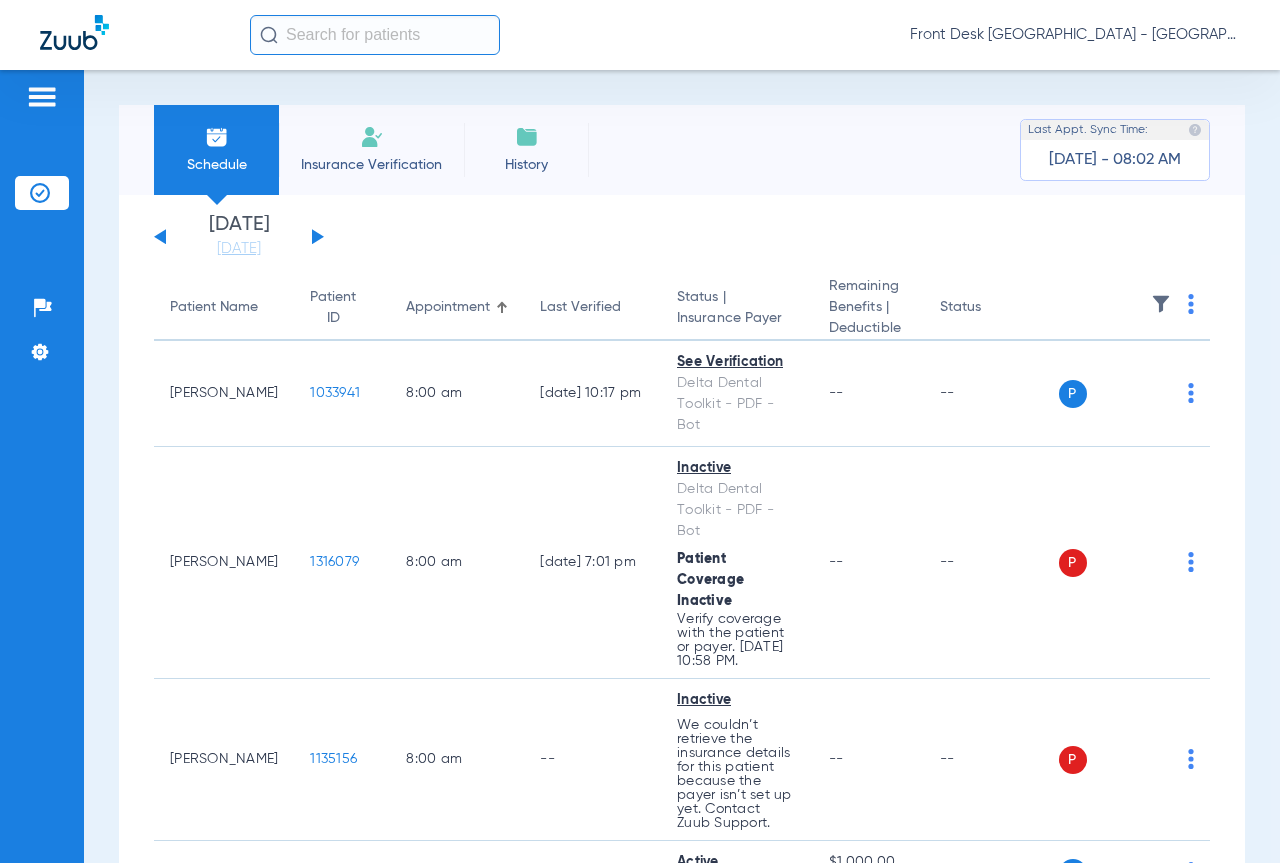 click 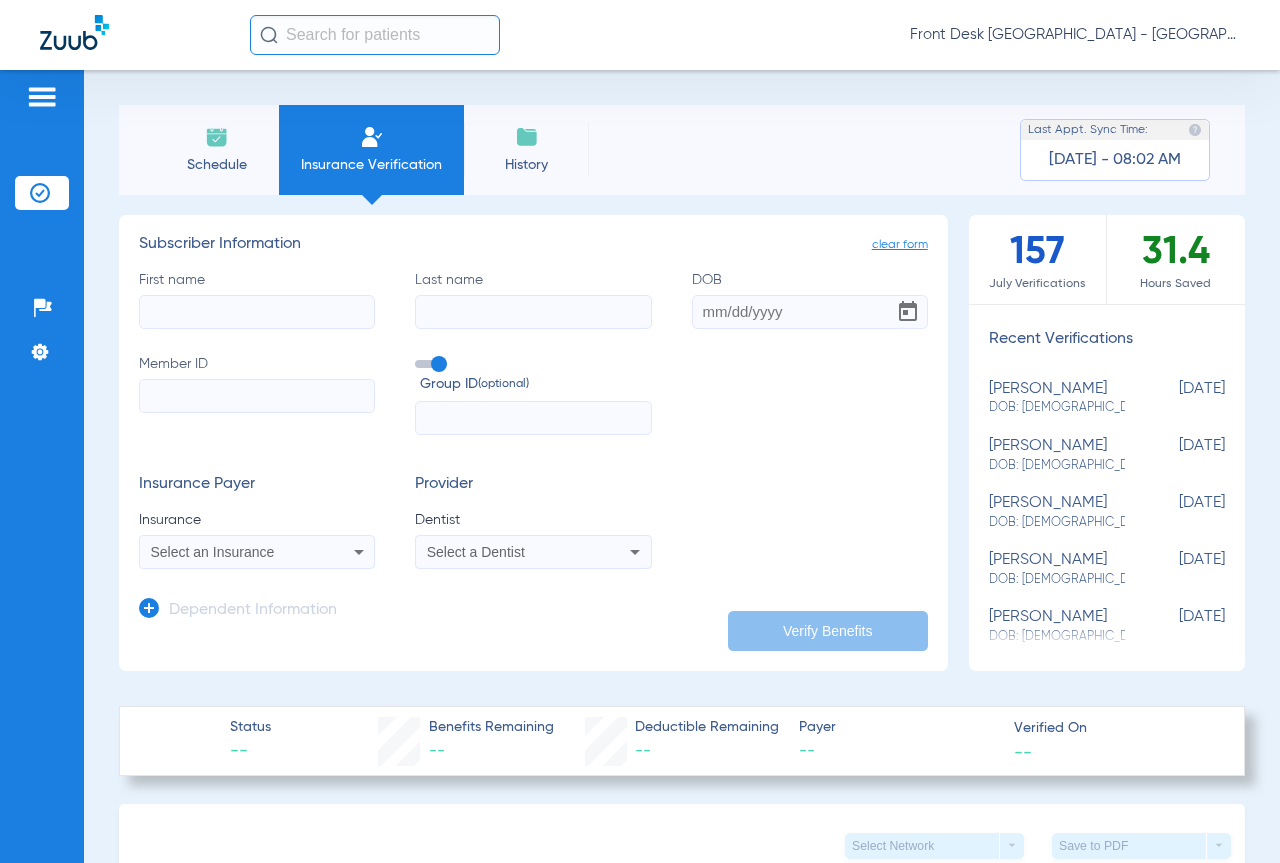 click on "First name" 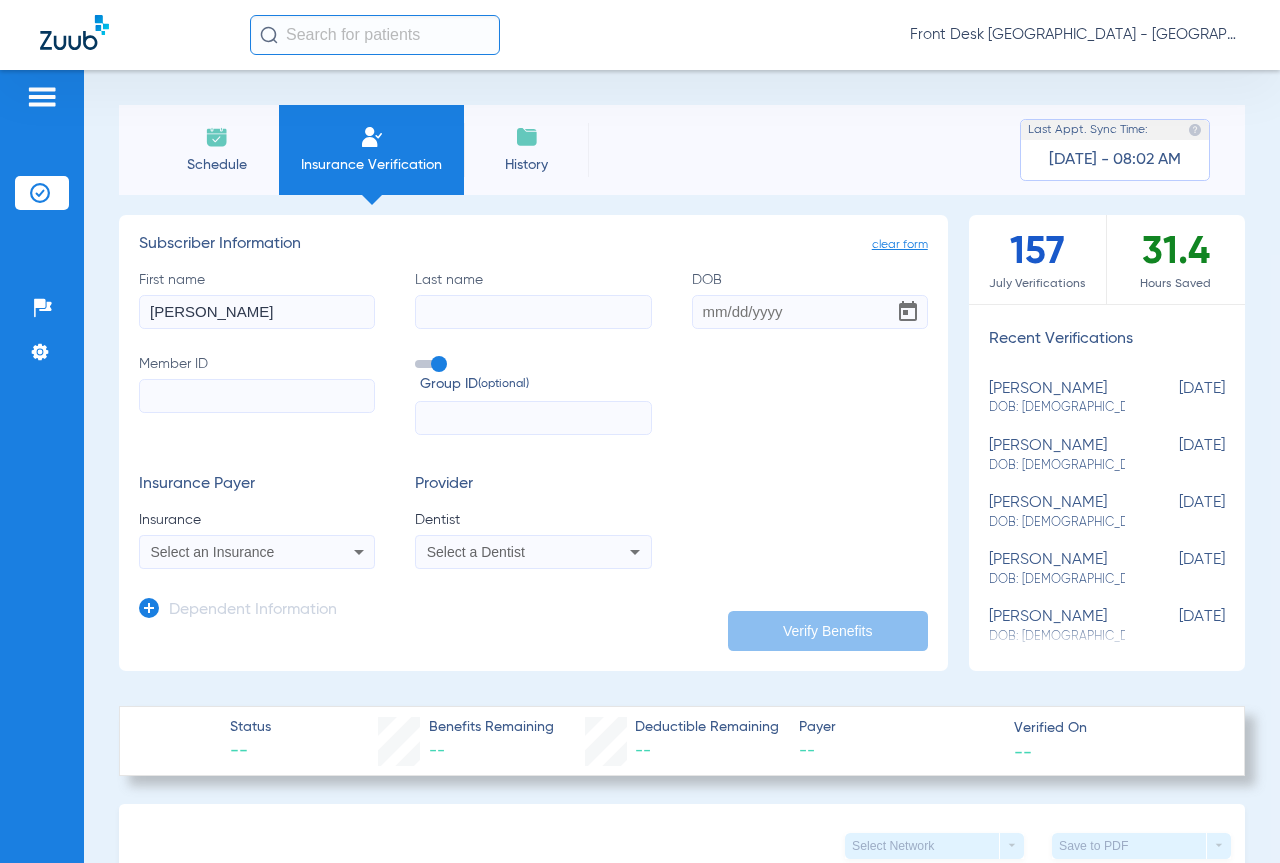 type on "[PERSON_NAME]" 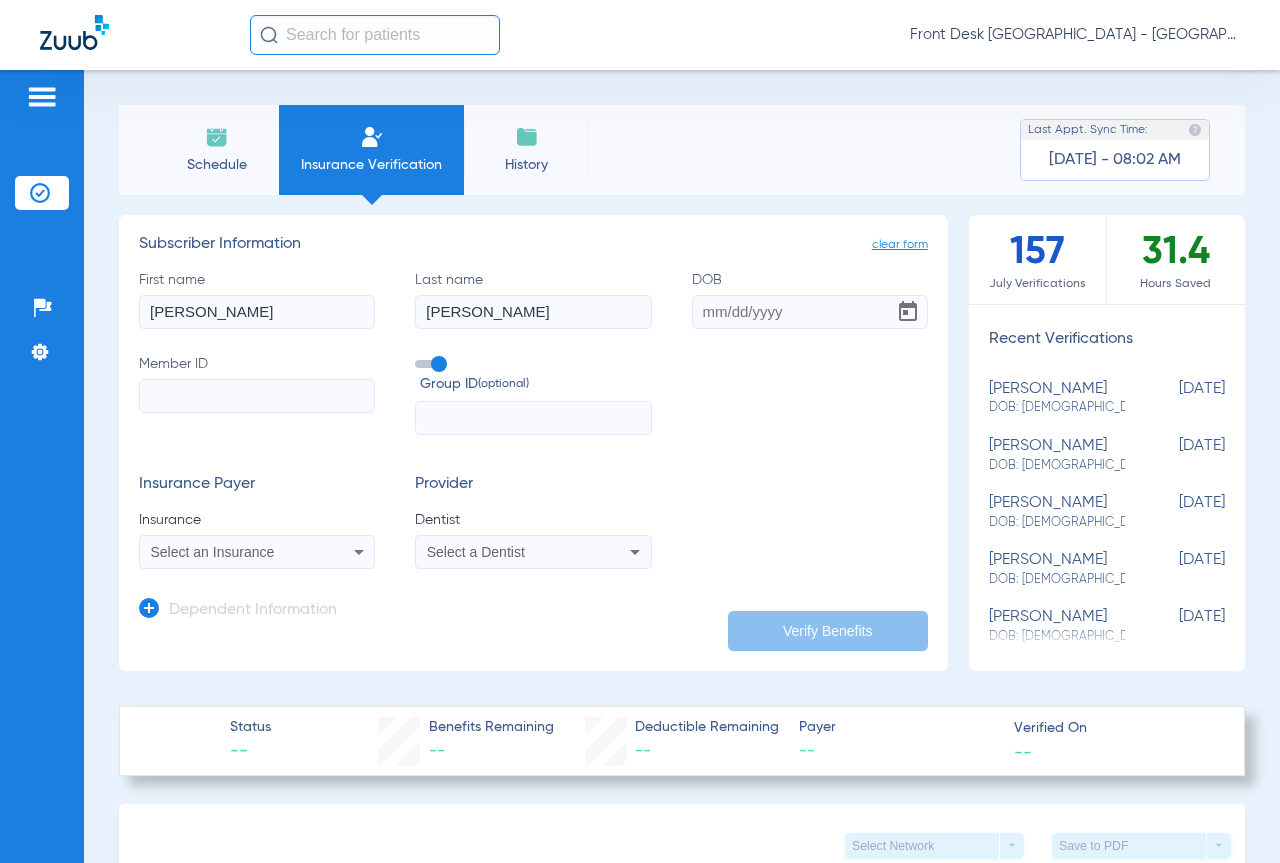 type on "[PERSON_NAME]" 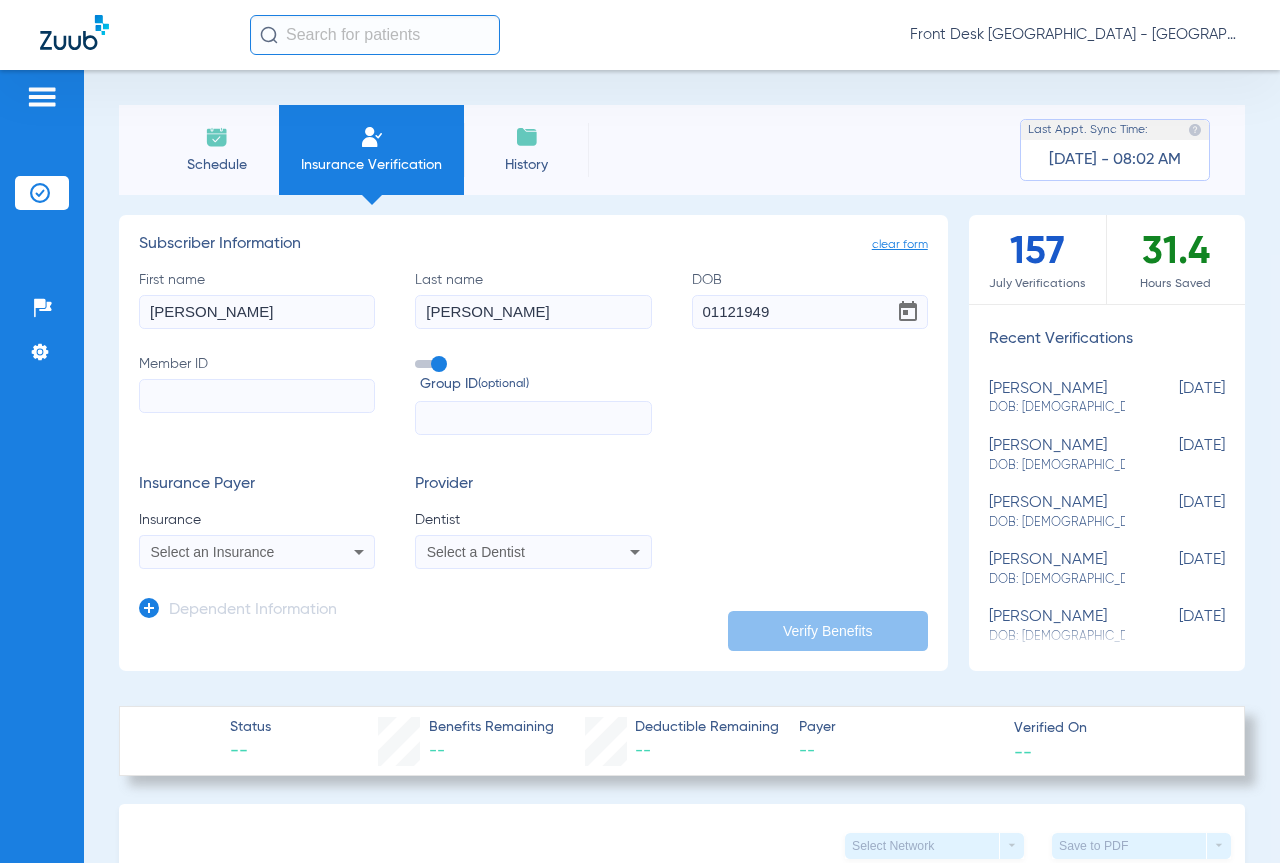 type on "[DATE]" 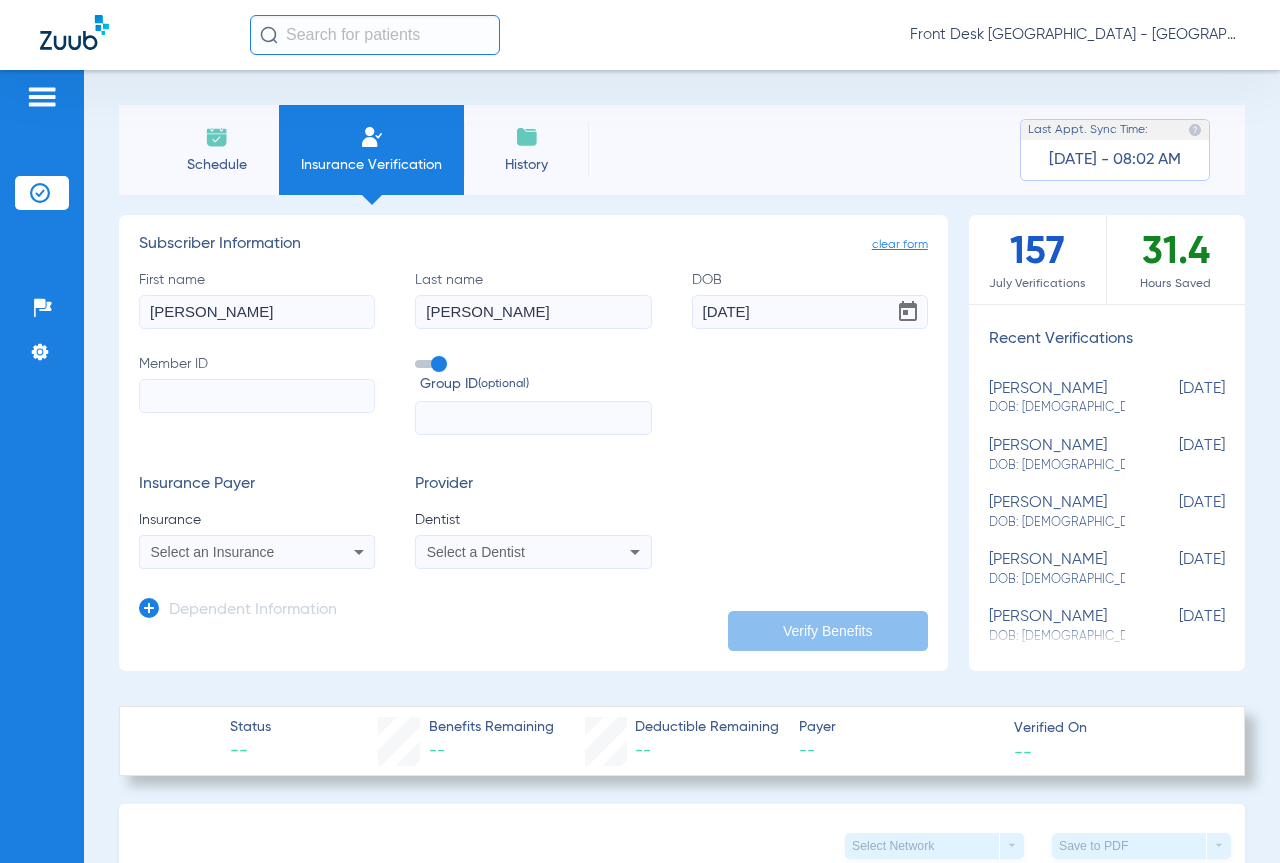 click on "Member ID" 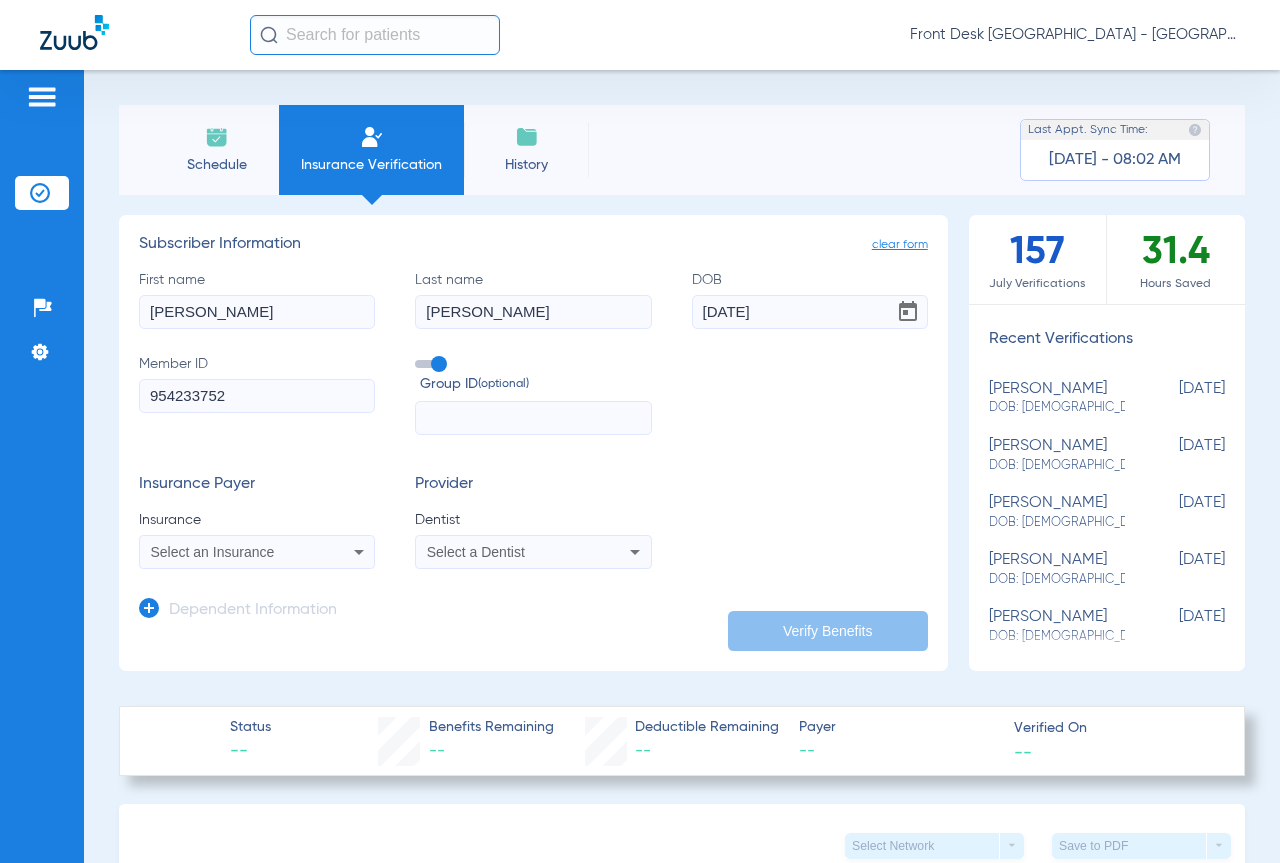 type on "954233752" 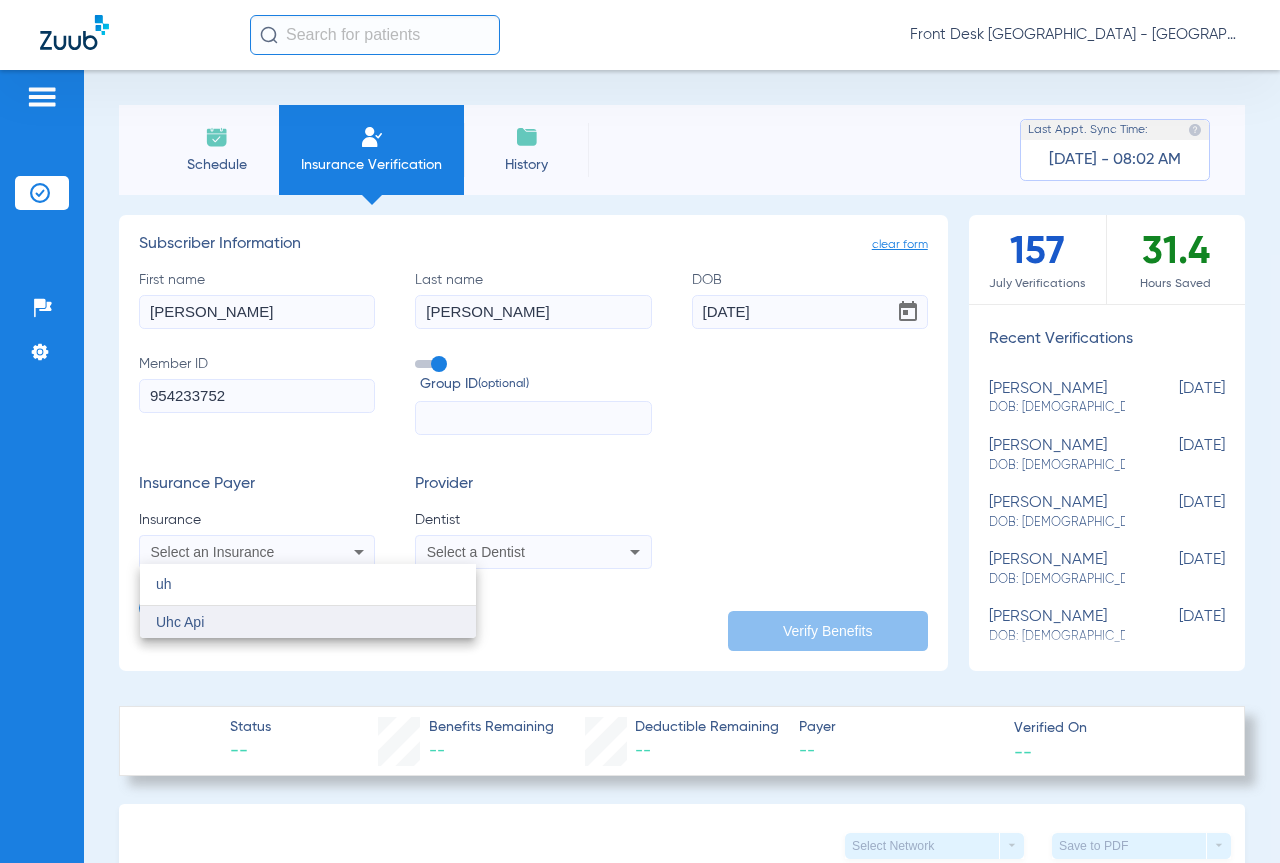 type on "uh" 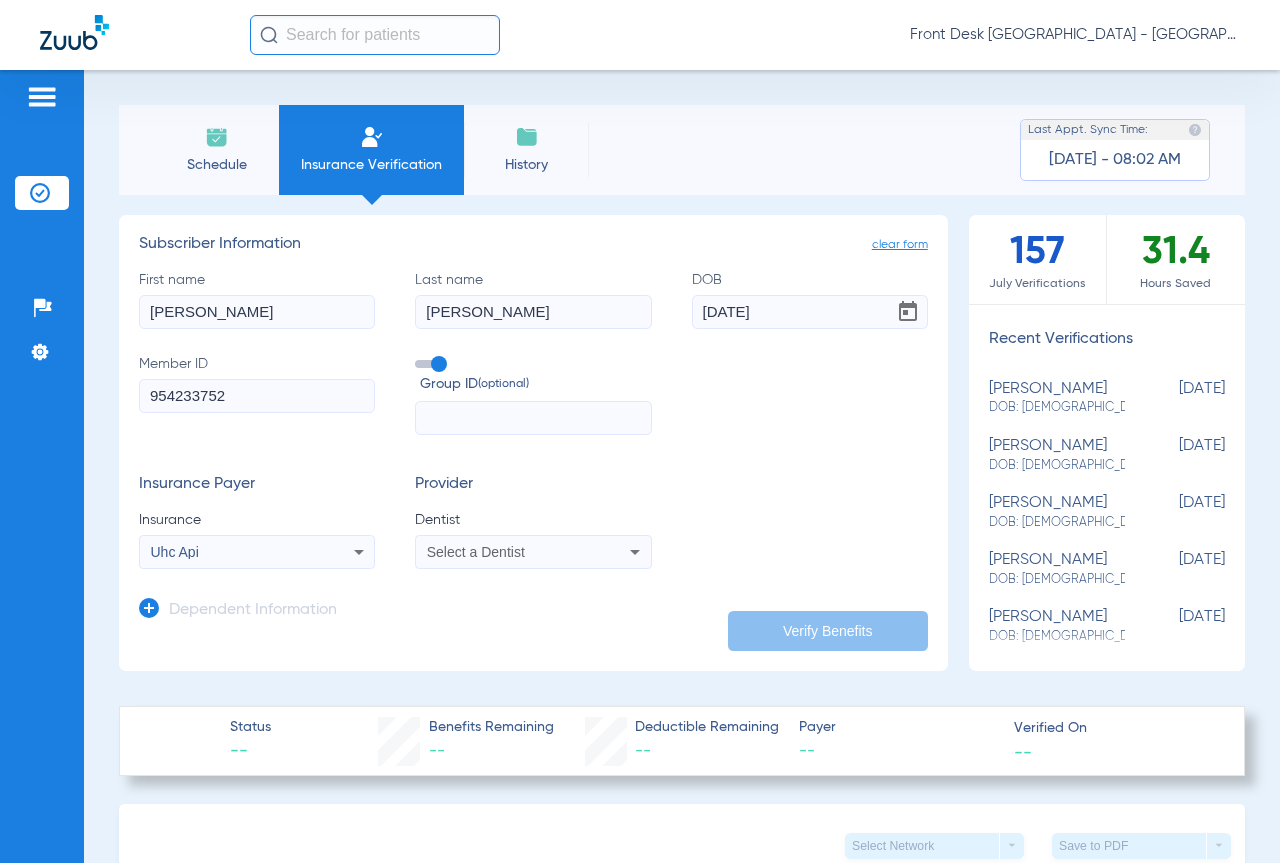 click on "Select a Dentist" at bounding box center (476, 552) 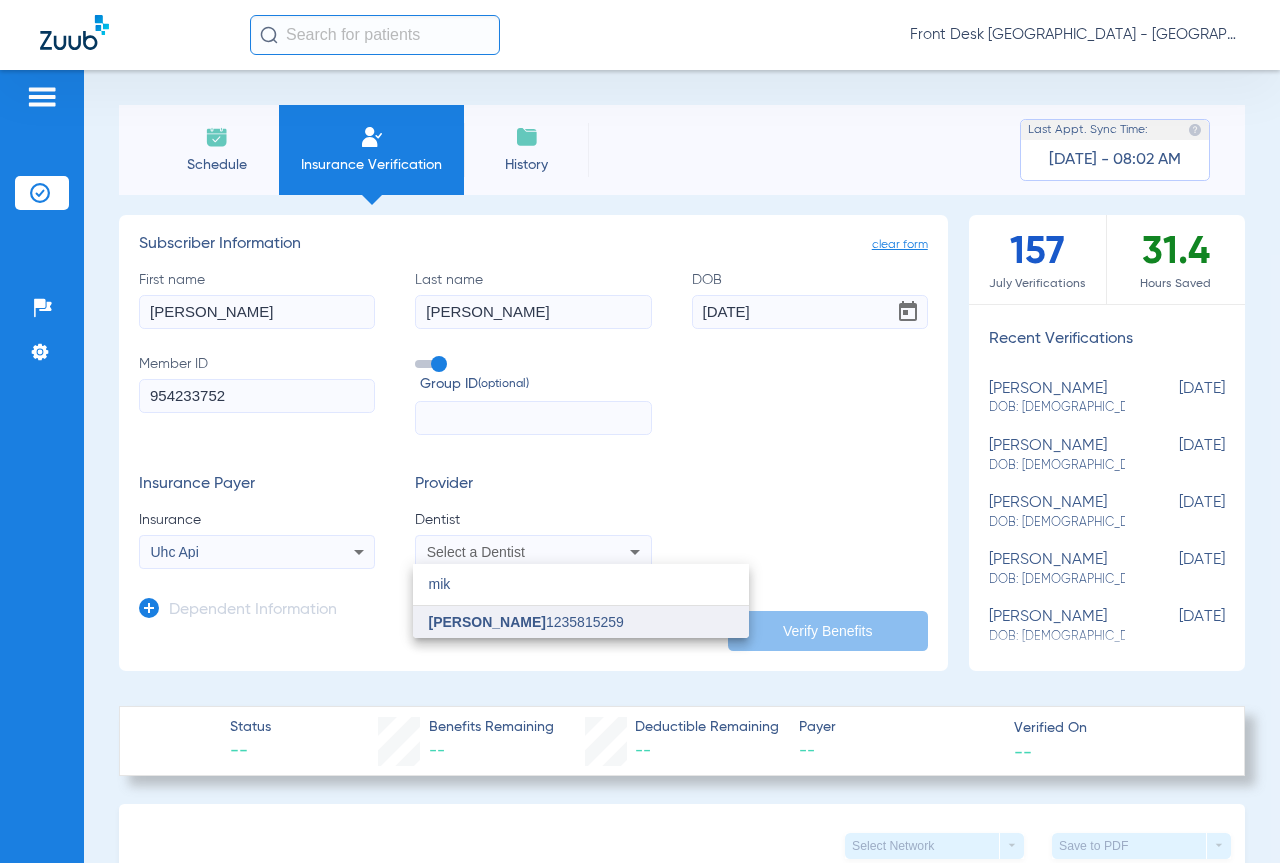 type on "mik" 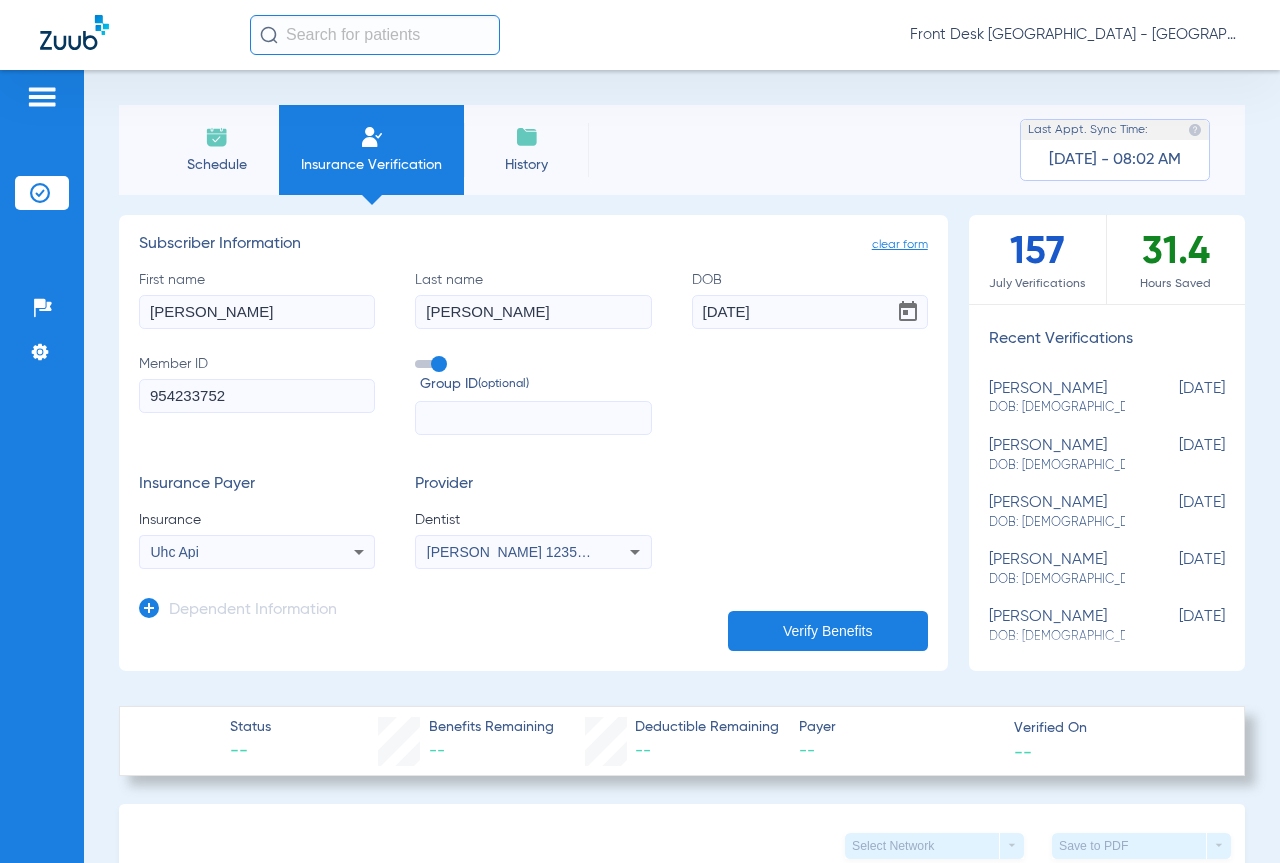 click on "Verify Benefits" 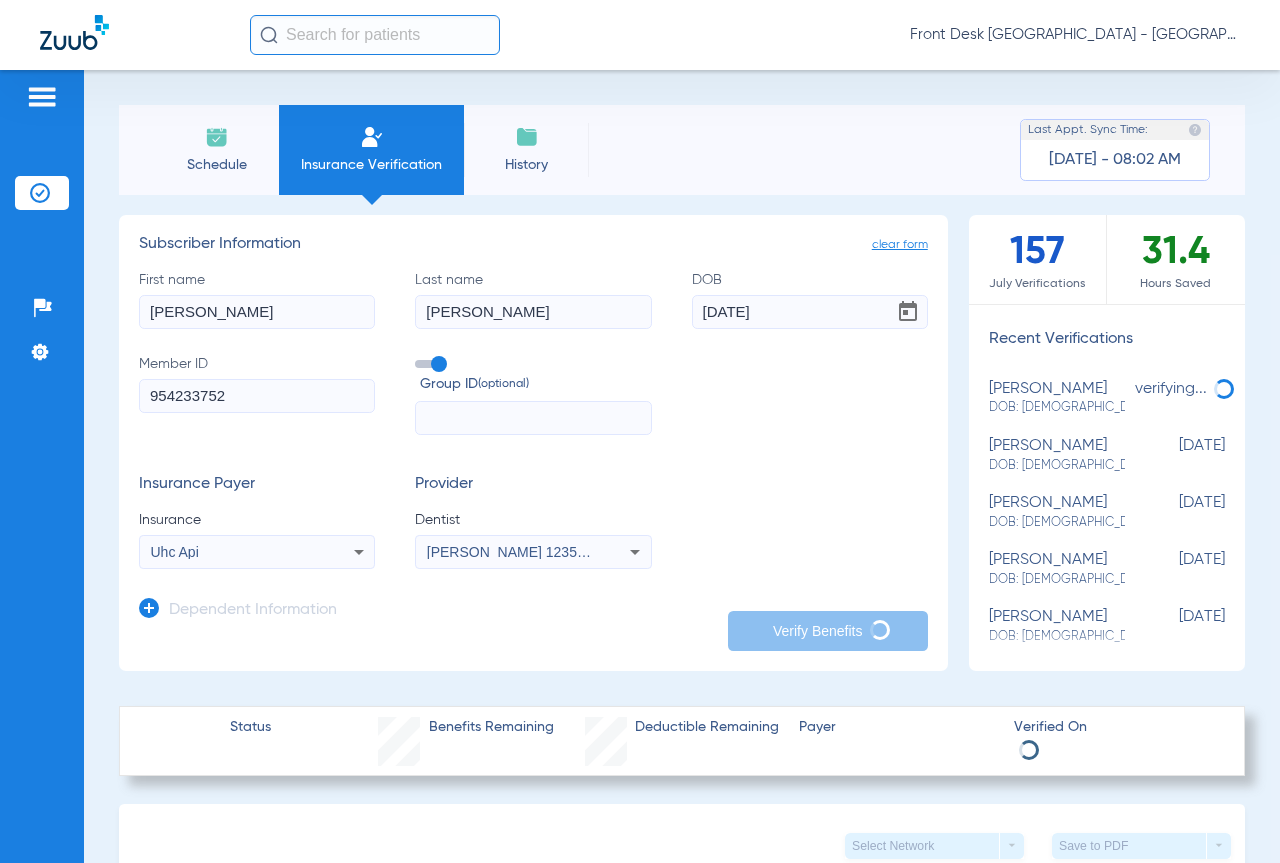 type on "[PERSON_NAME]" 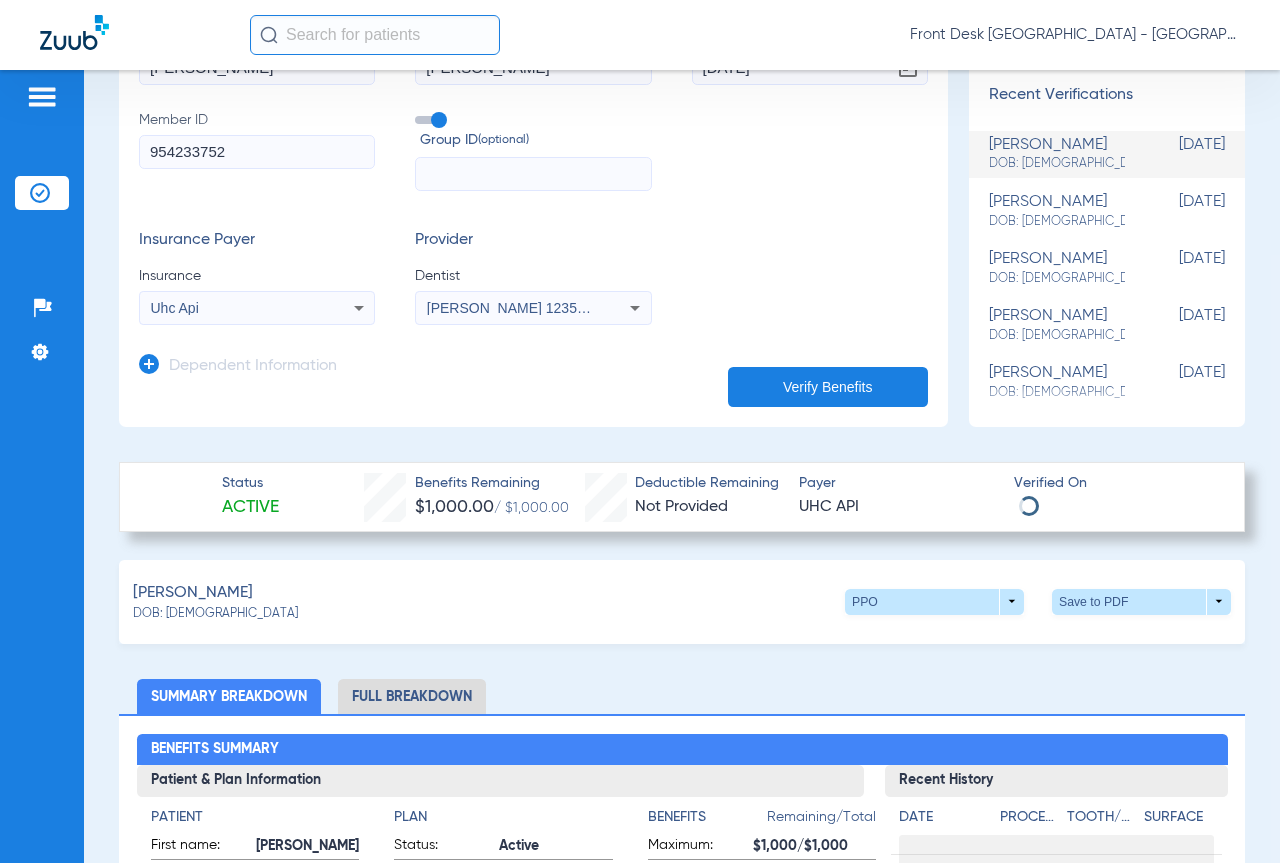 scroll, scrollTop: 300, scrollLeft: 0, axis: vertical 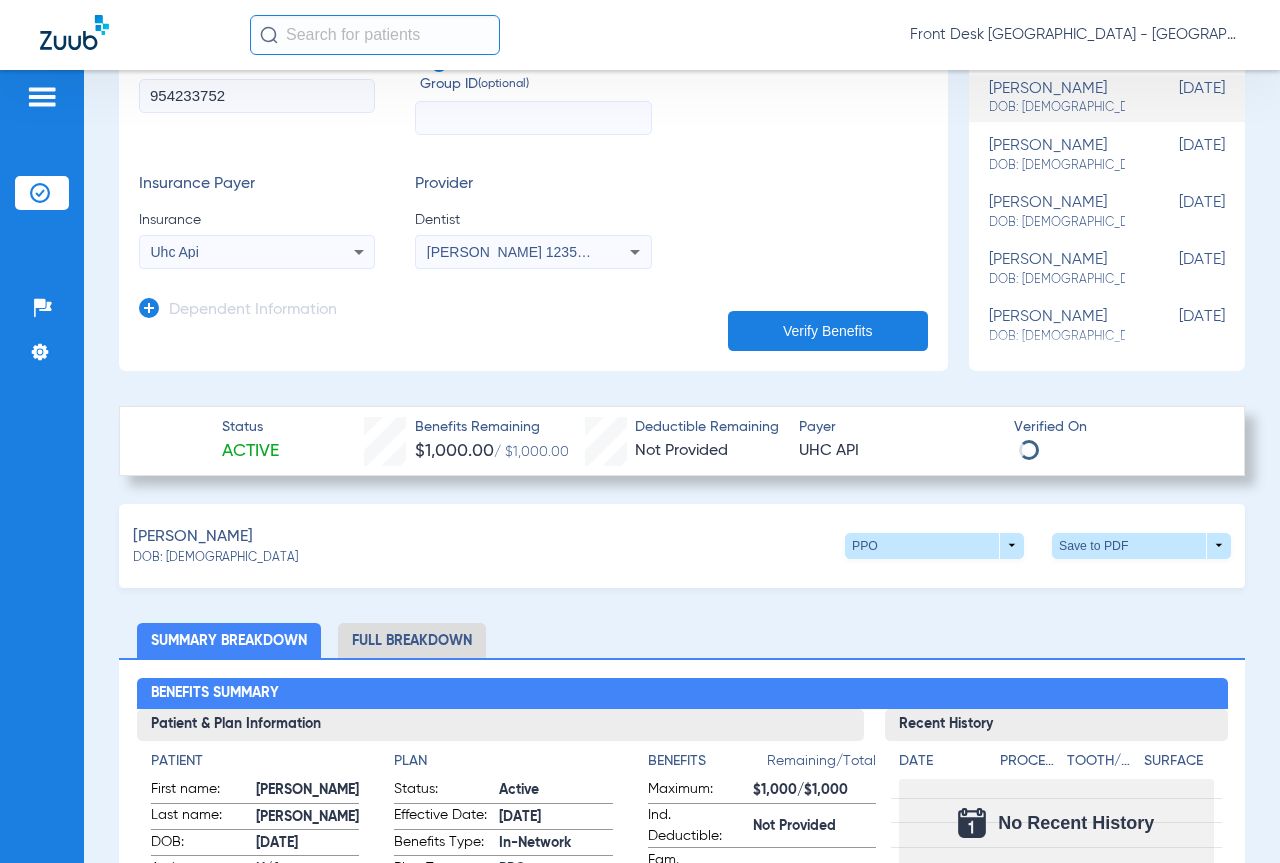 click on "Full Breakdown" 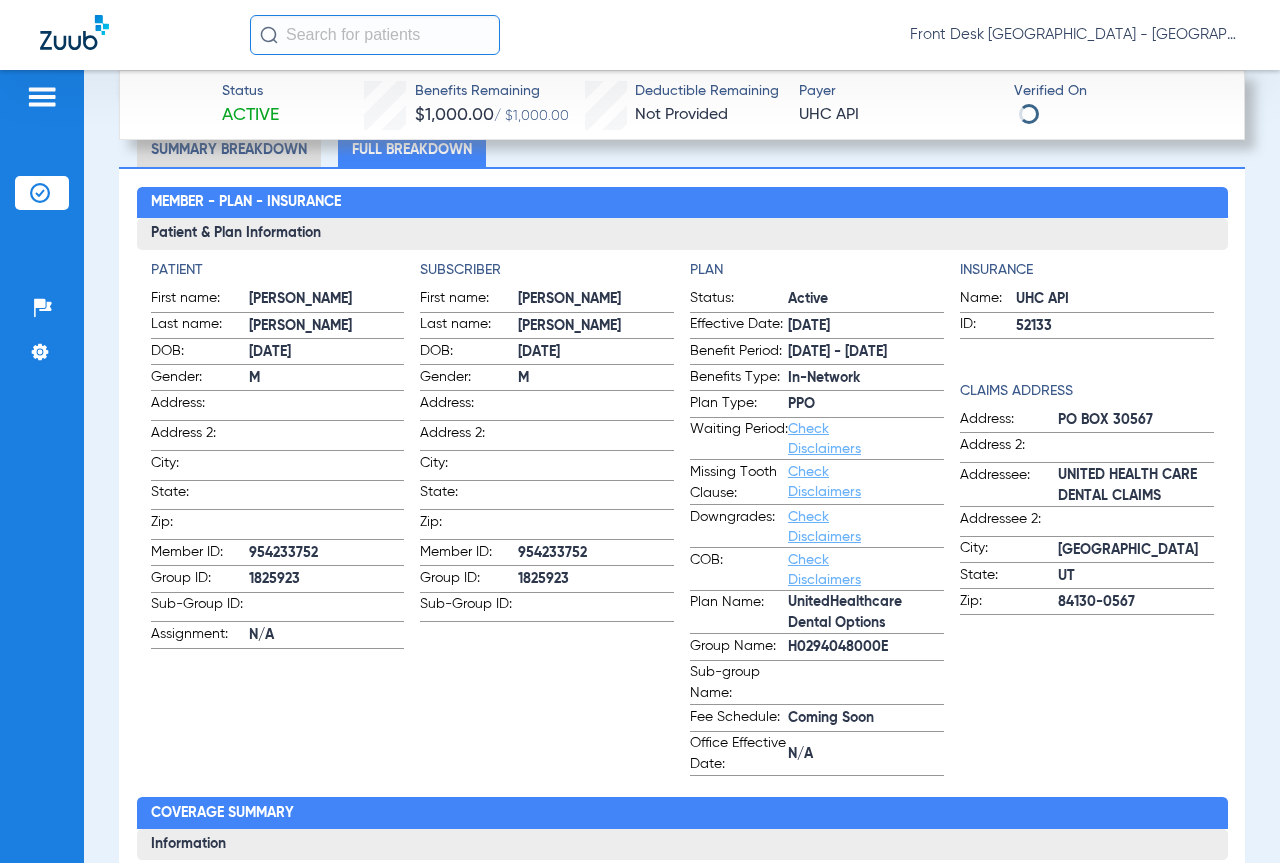 scroll, scrollTop: 800, scrollLeft: 0, axis: vertical 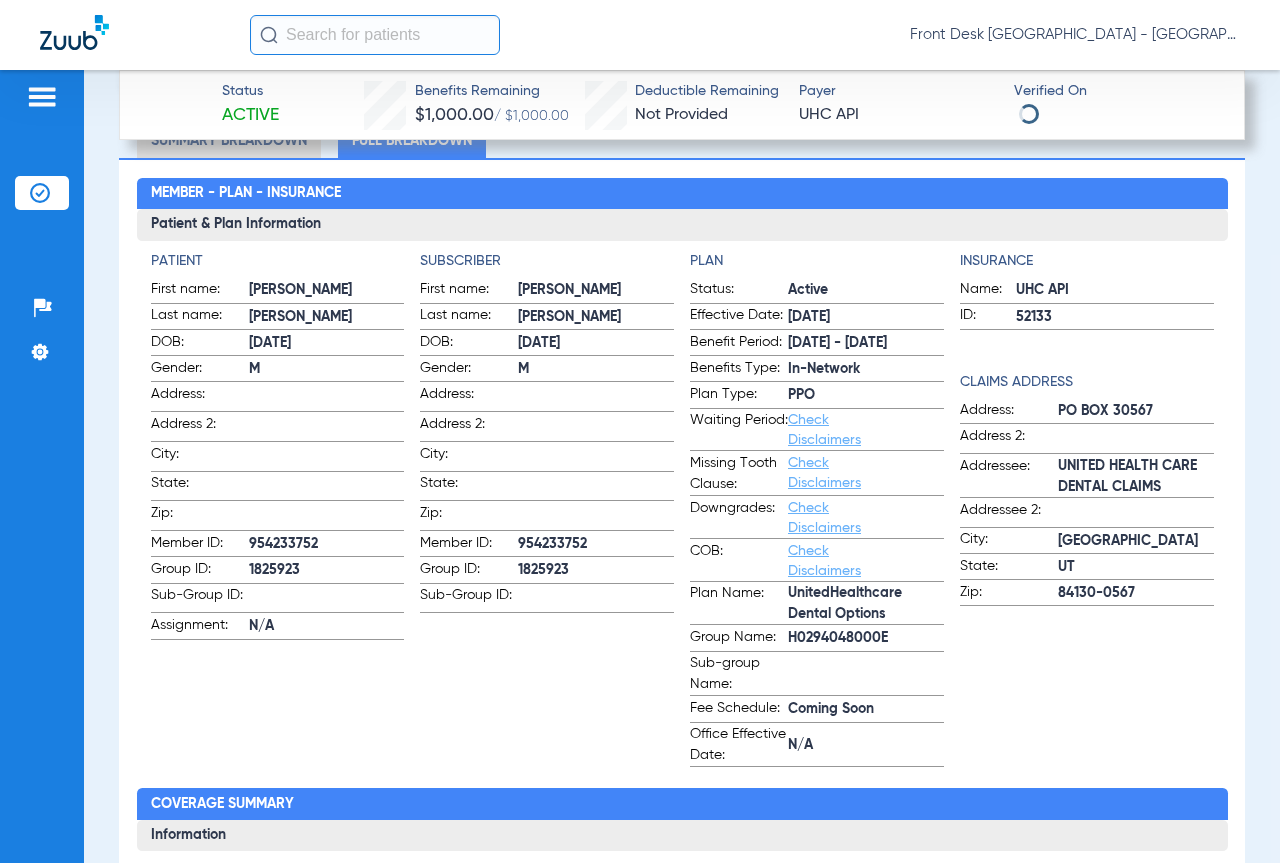 drag, startPoint x: 318, startPoint y: 537, endPoint x: 250, endPoint y: 537, distance: 68 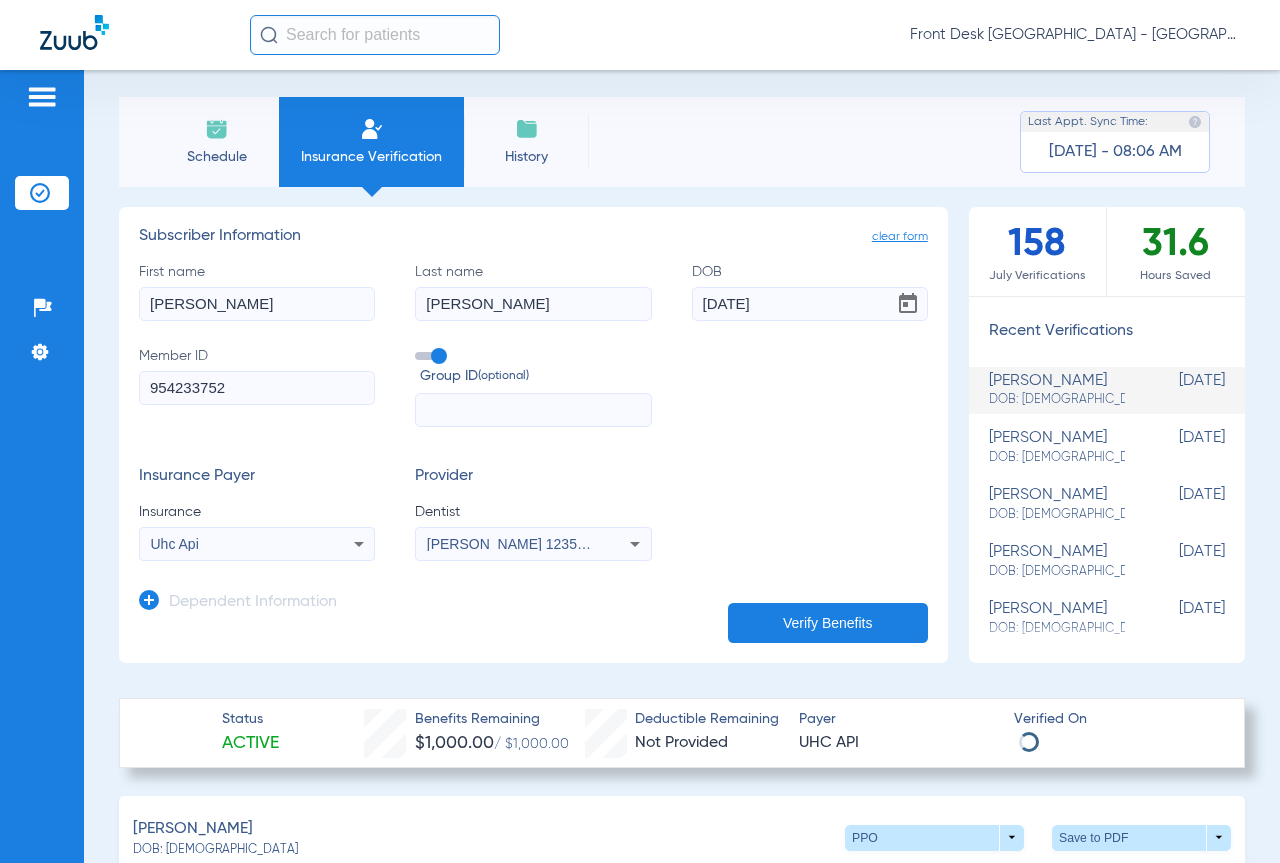 scroll, scrollTop: 0, scrollLeft: 0, axis: both 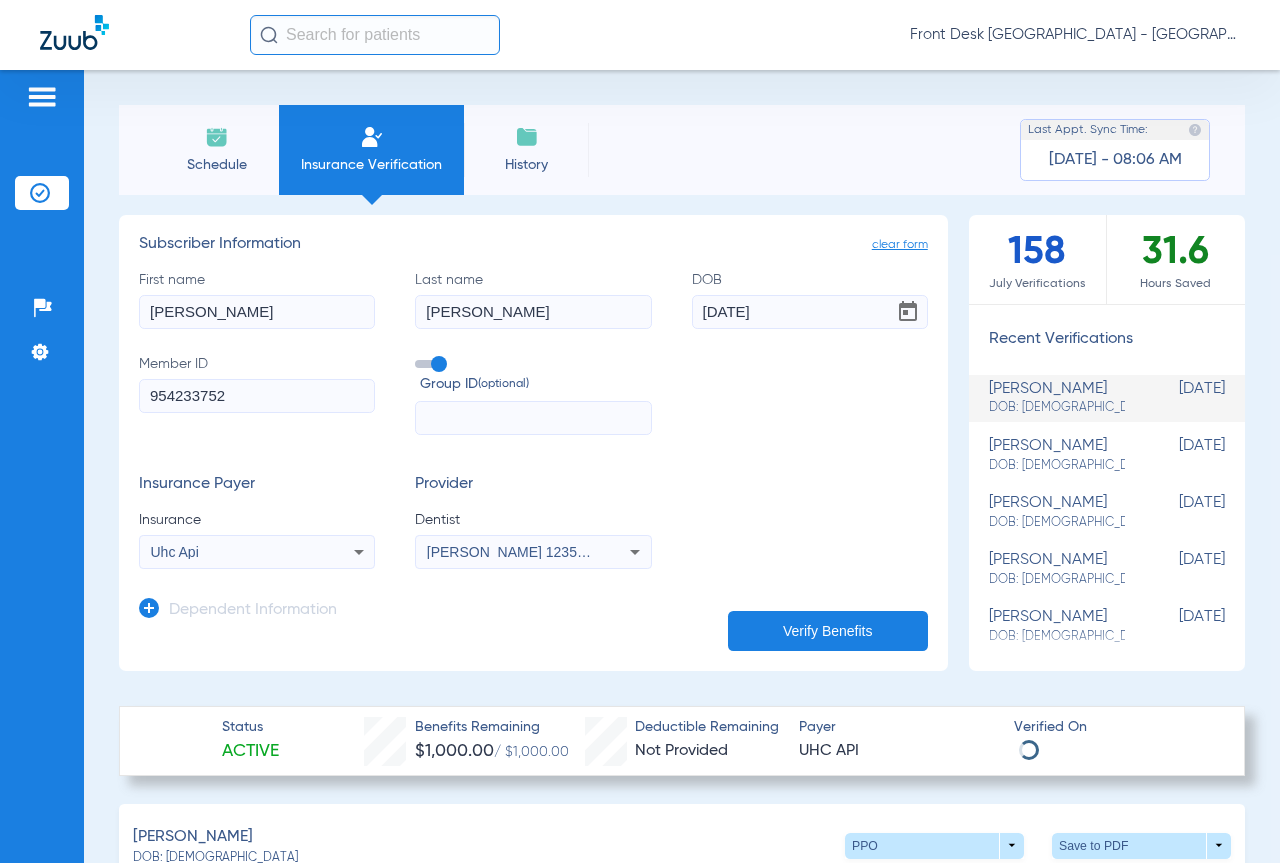 drag, startPoint x: 221, startPoint y: 187, endPoint x: 406, endPoint y: 214, distance: 186.95988 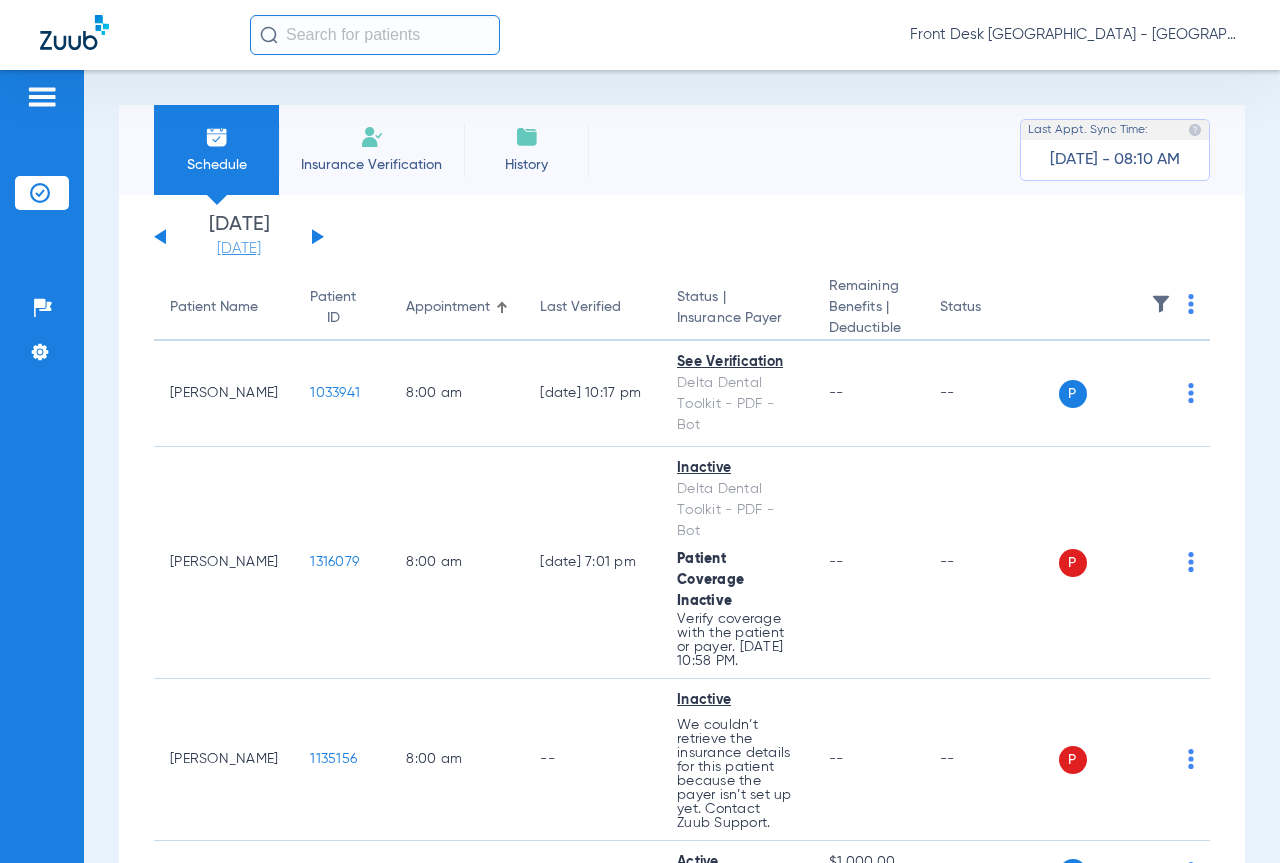 click on "[DATE]" 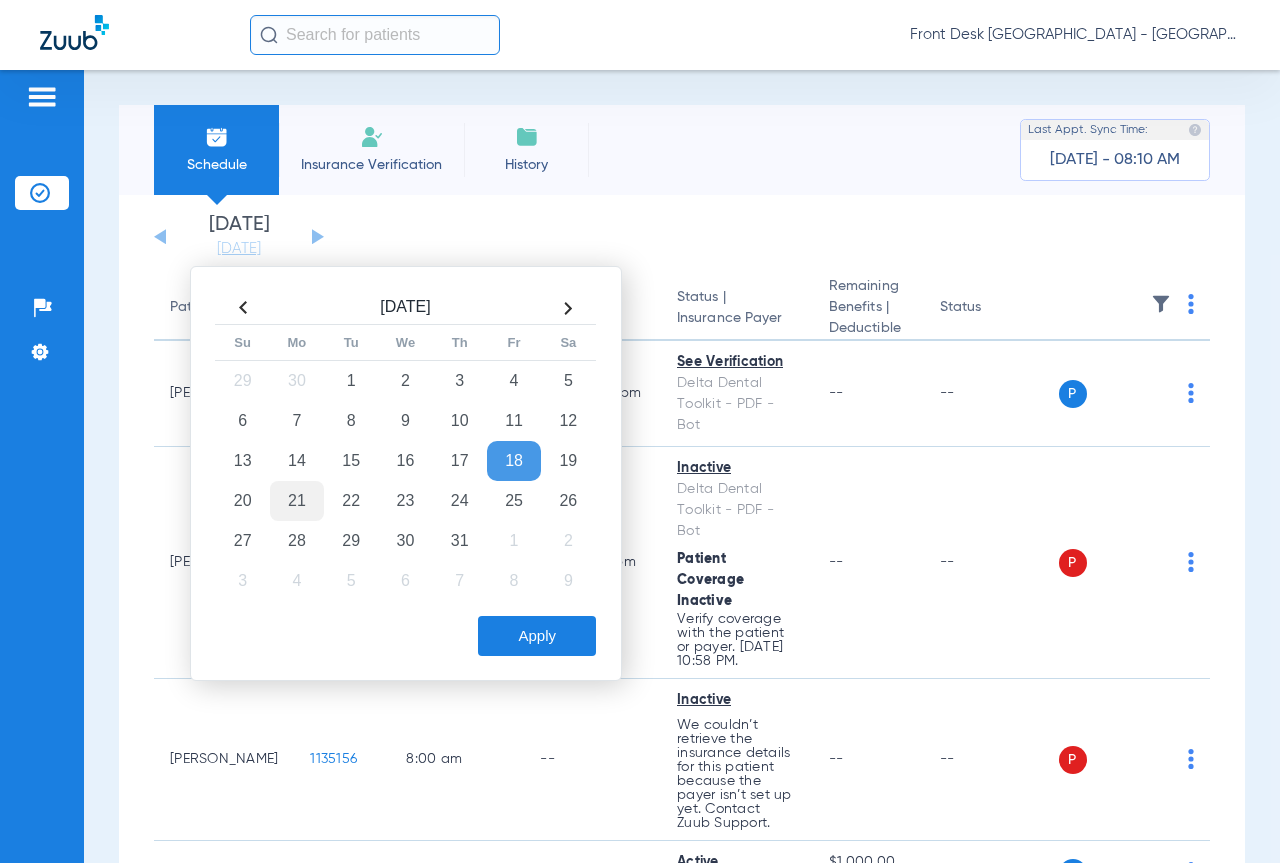 click on "21" 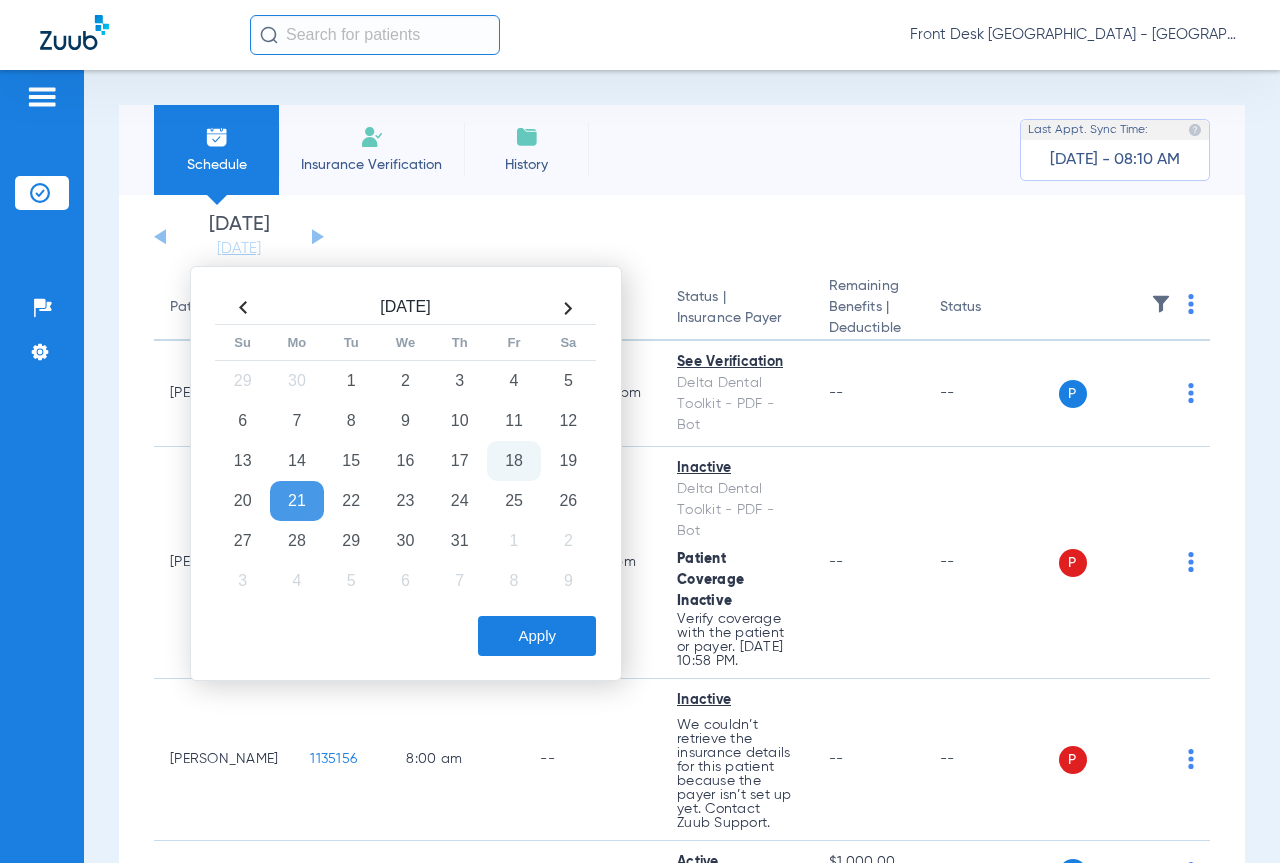 click on "Apply" 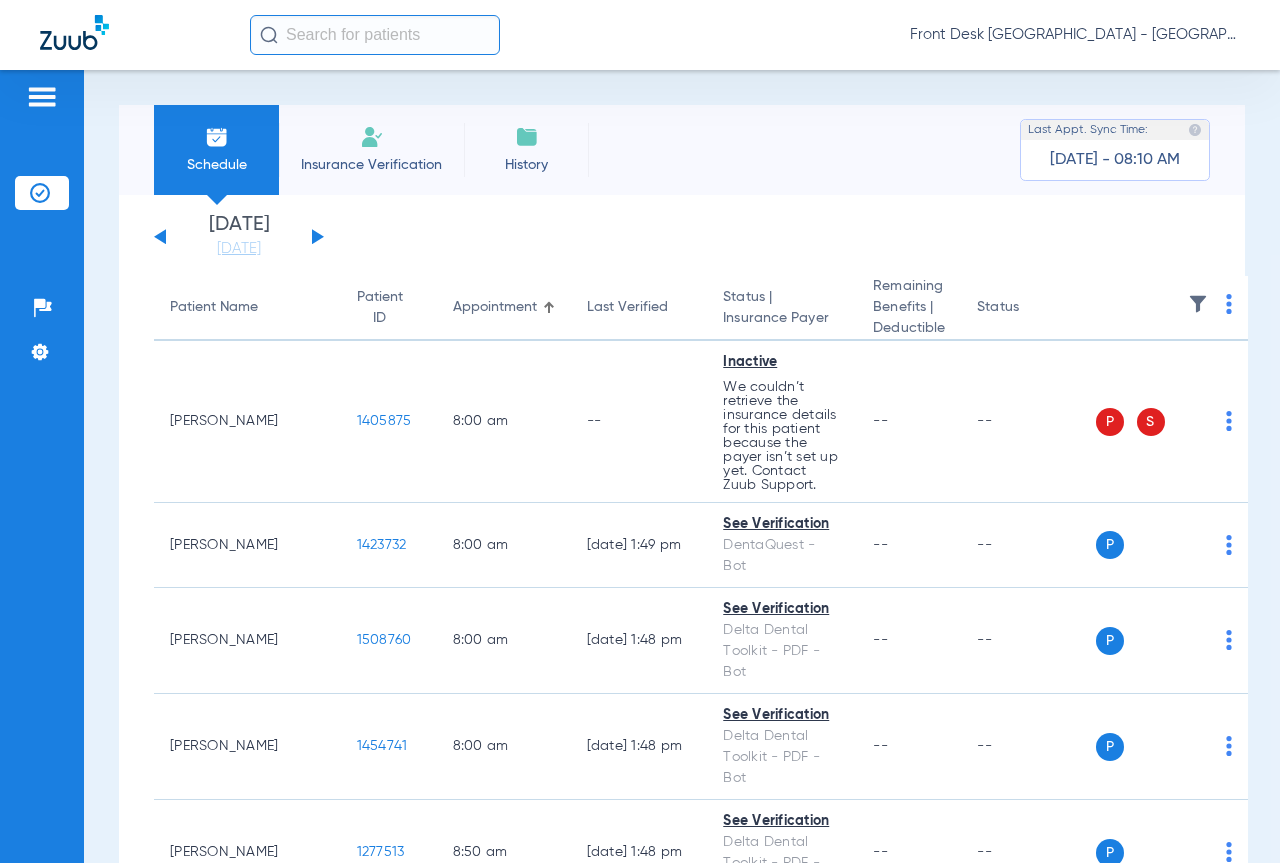 click 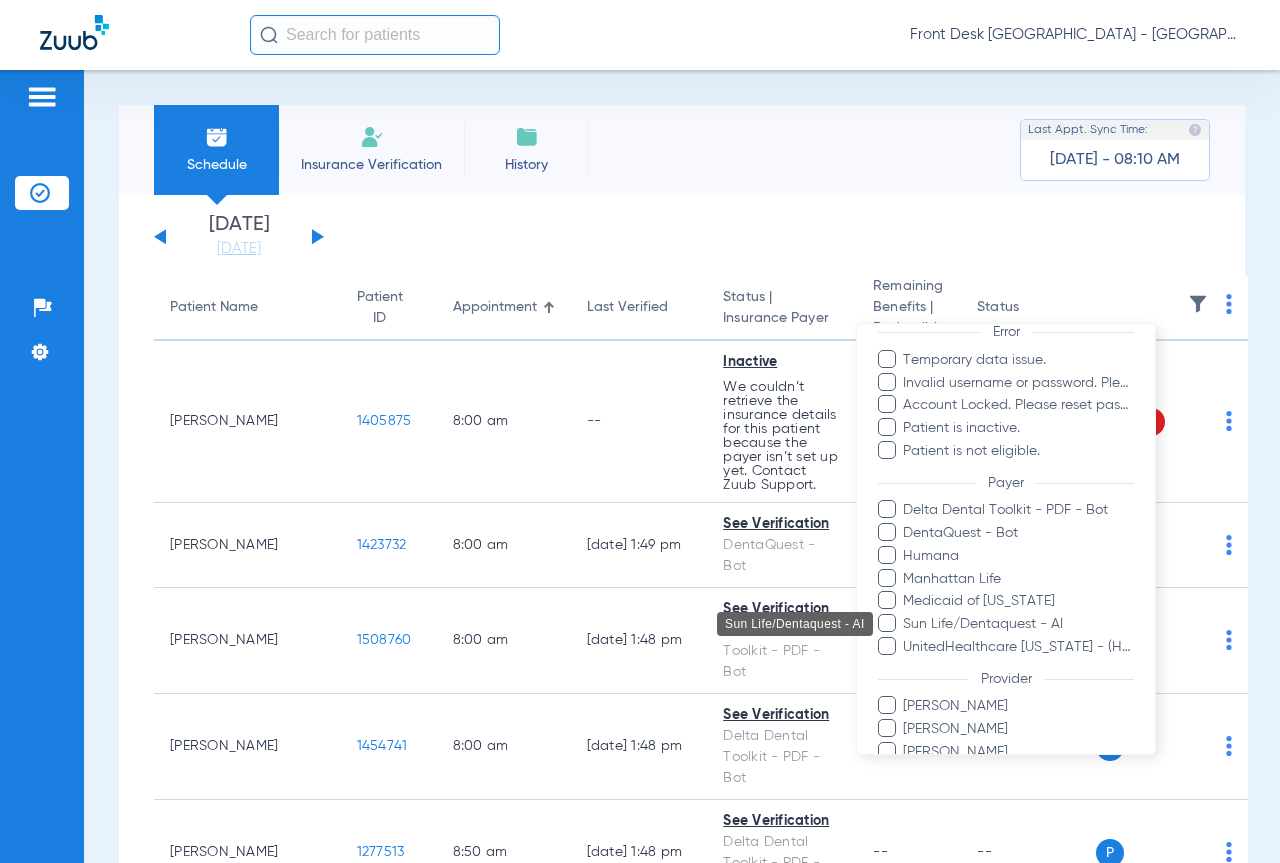 scroll, scrollTop: 275, scrollLeft: 0, axis: vertical 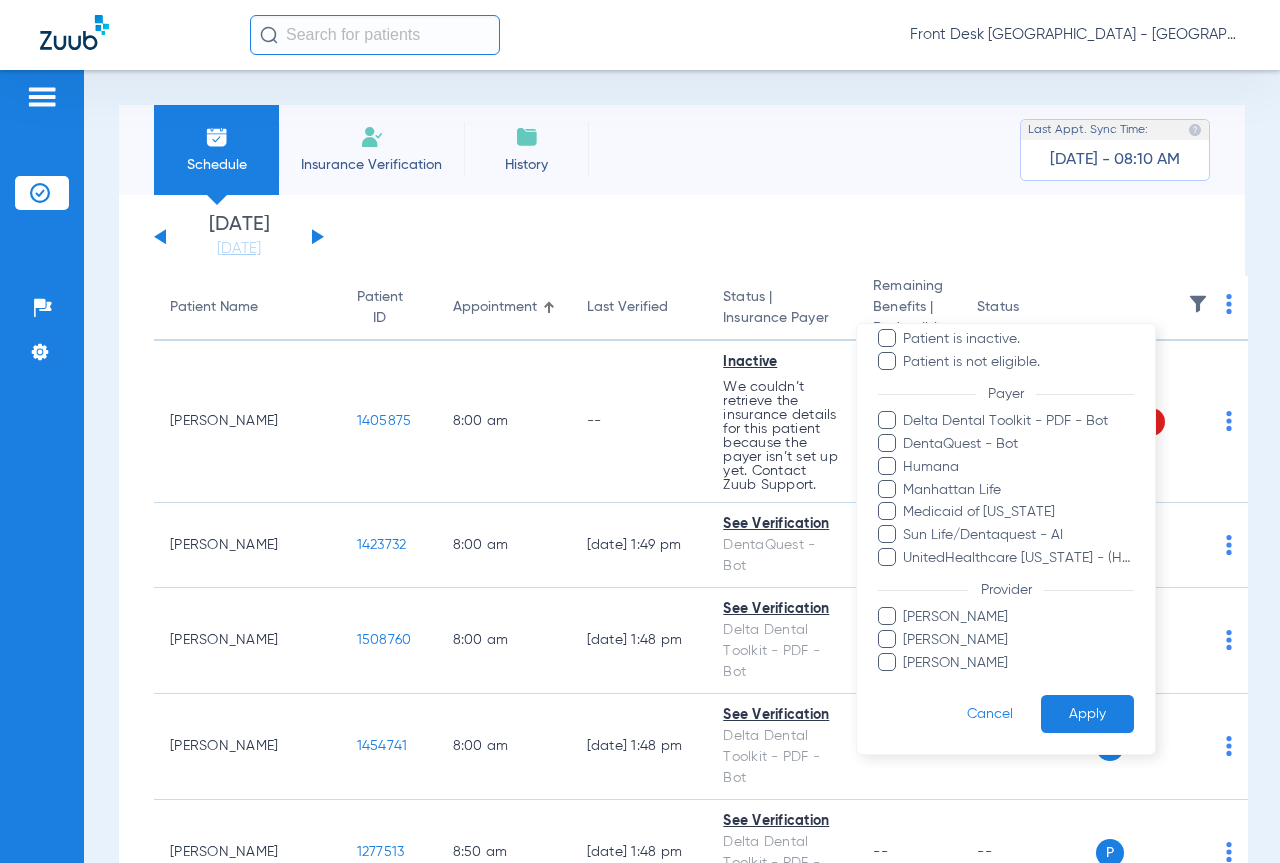 click on "[PERSON_NAME]" at bounding box center (1018, 640) 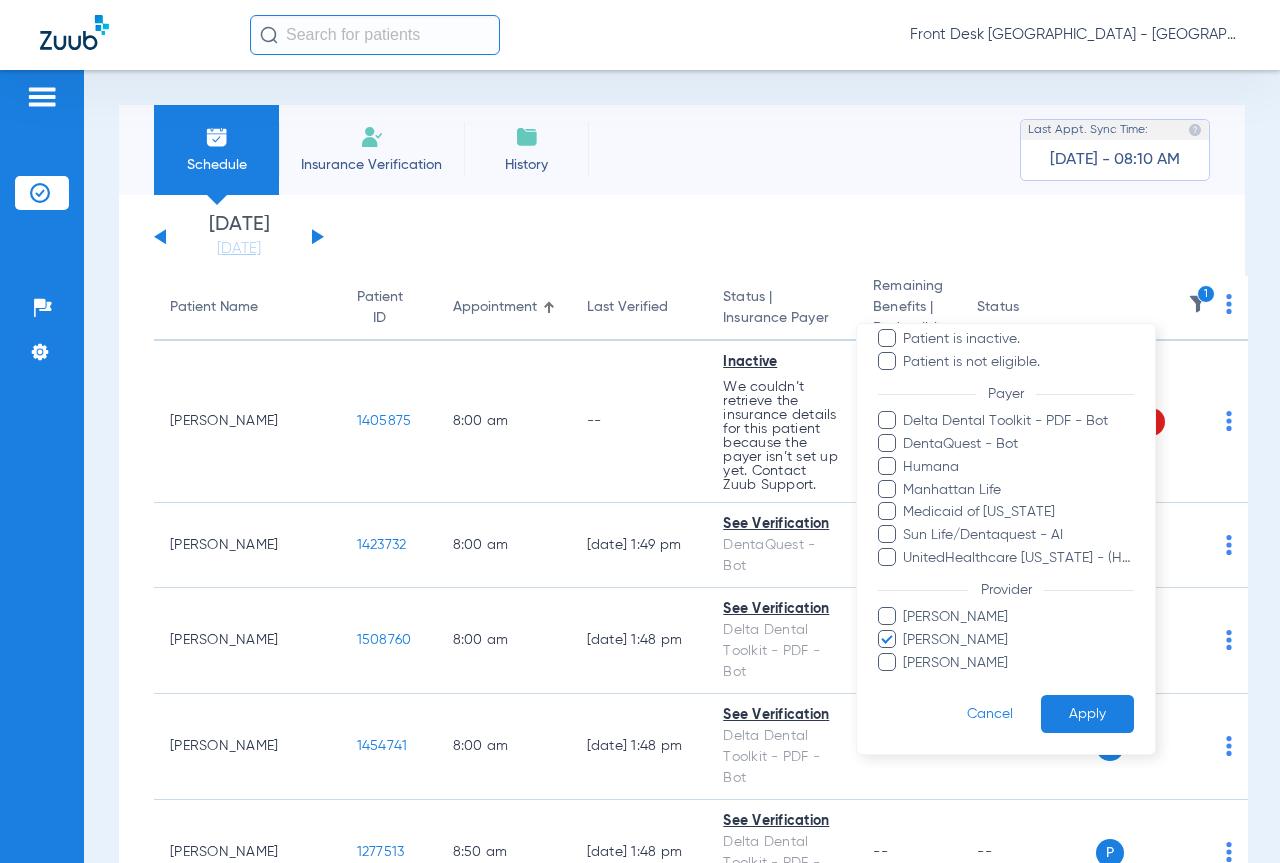 click on "Apply" at bounding box center (1087, 713) 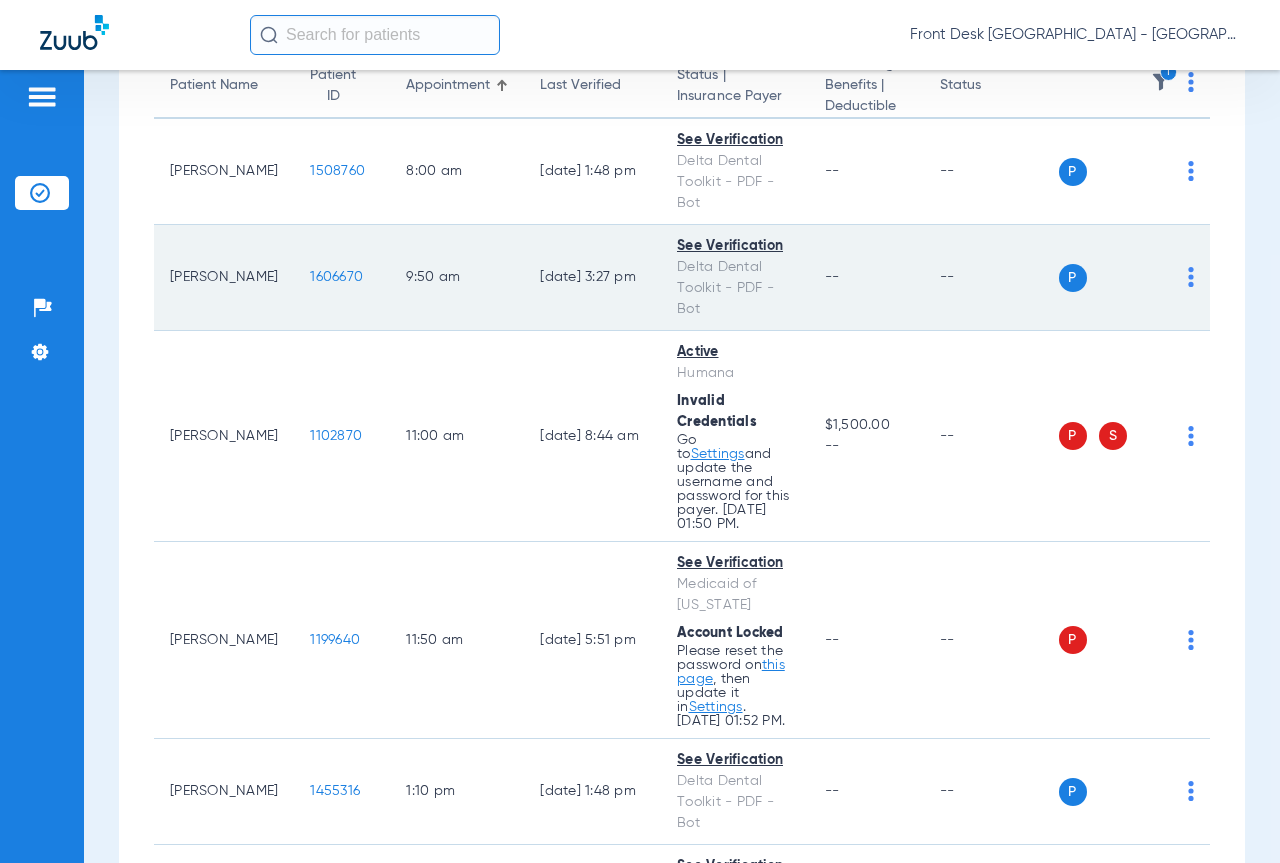 scroll, scrollTop: 0, scrollLeft: 0, axis: both 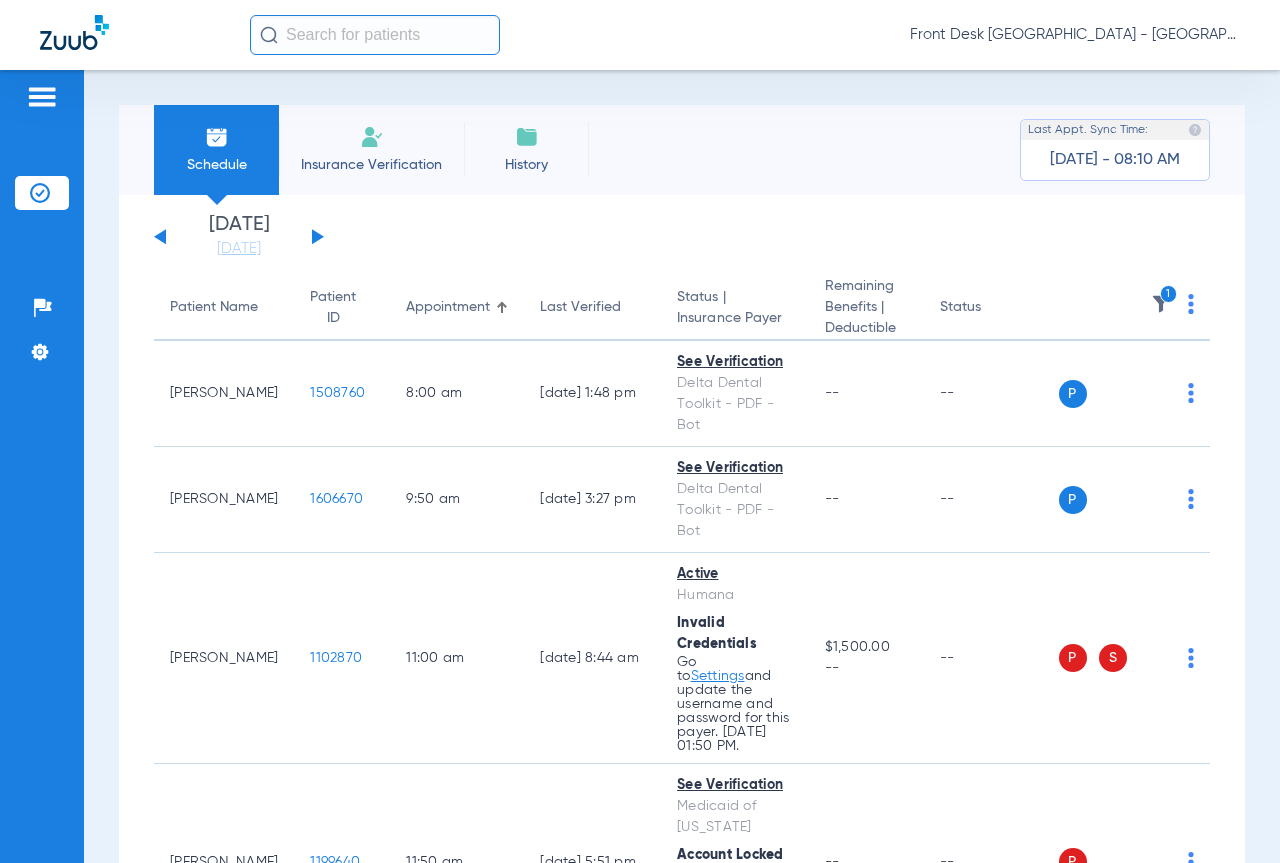 click 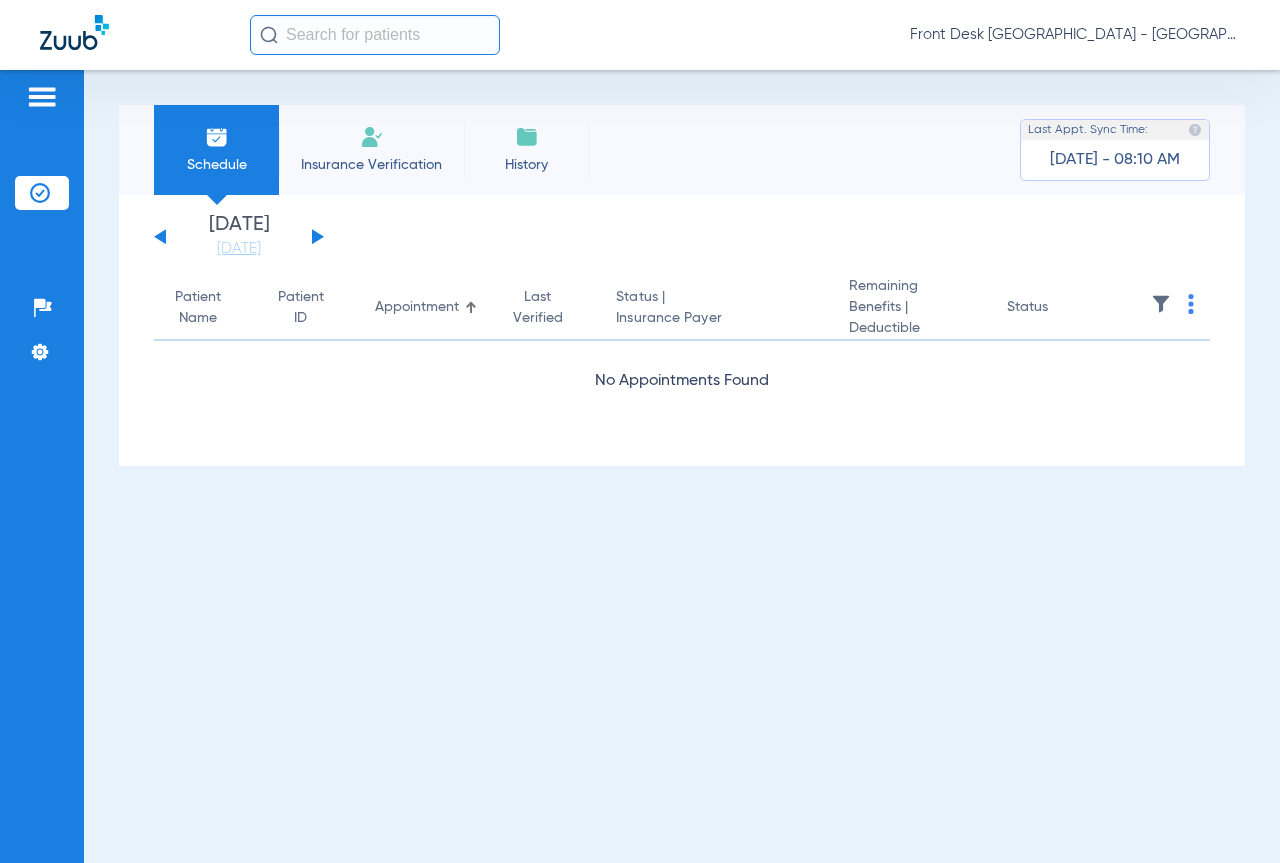 click 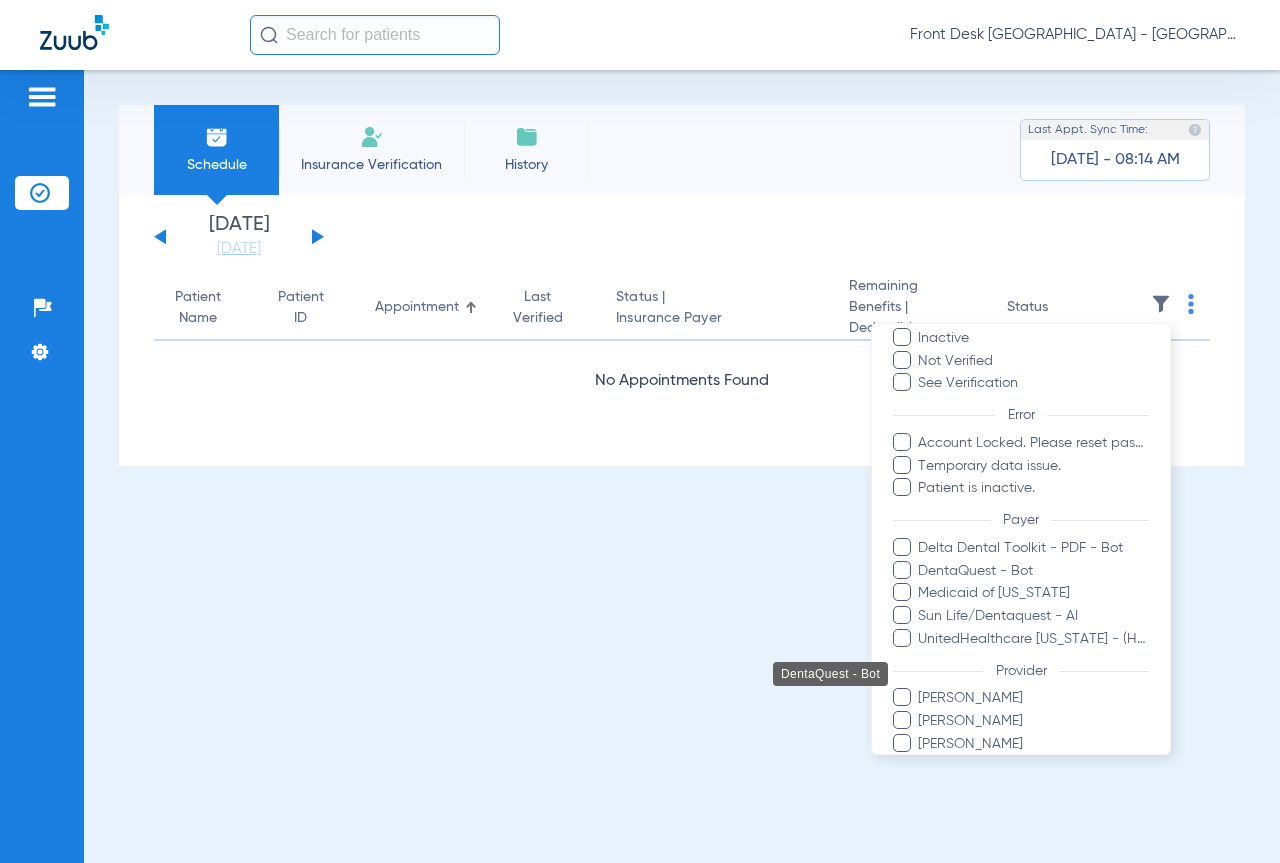 scroll, scrollTop: 184, scrollLeft: 0, axis: vertical 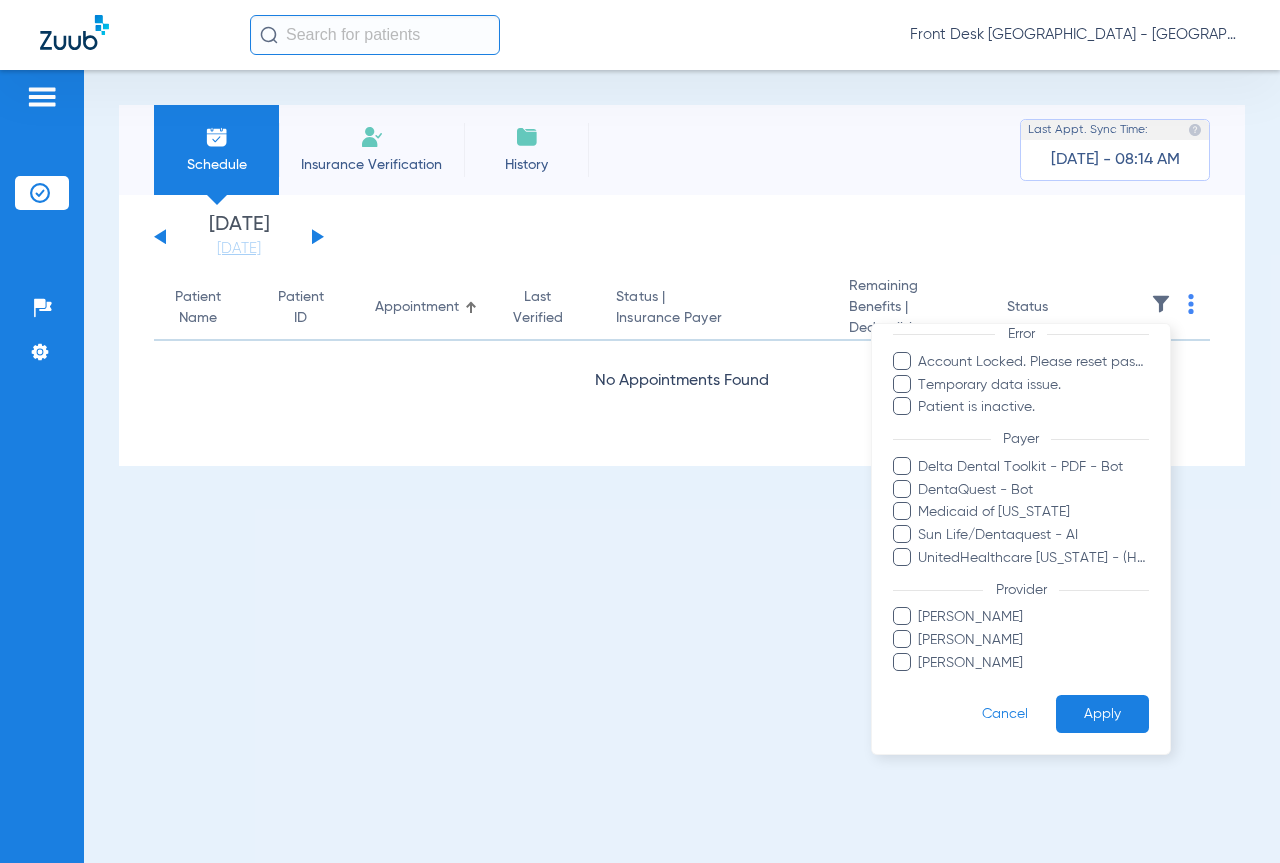 click on "[PERSON_NAME]" at bounding box center [1033, 662] 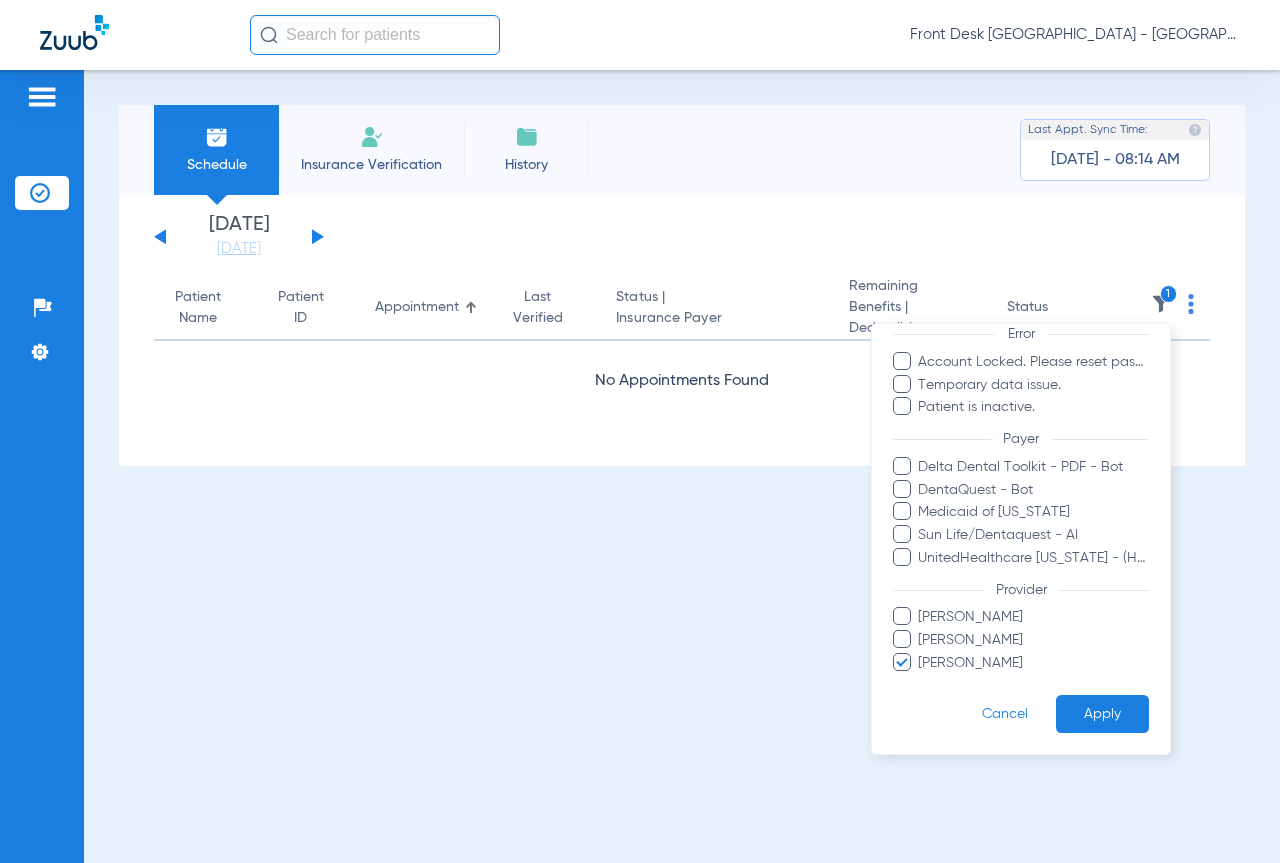 click on "Apply" at bounding box center [1102, 713] 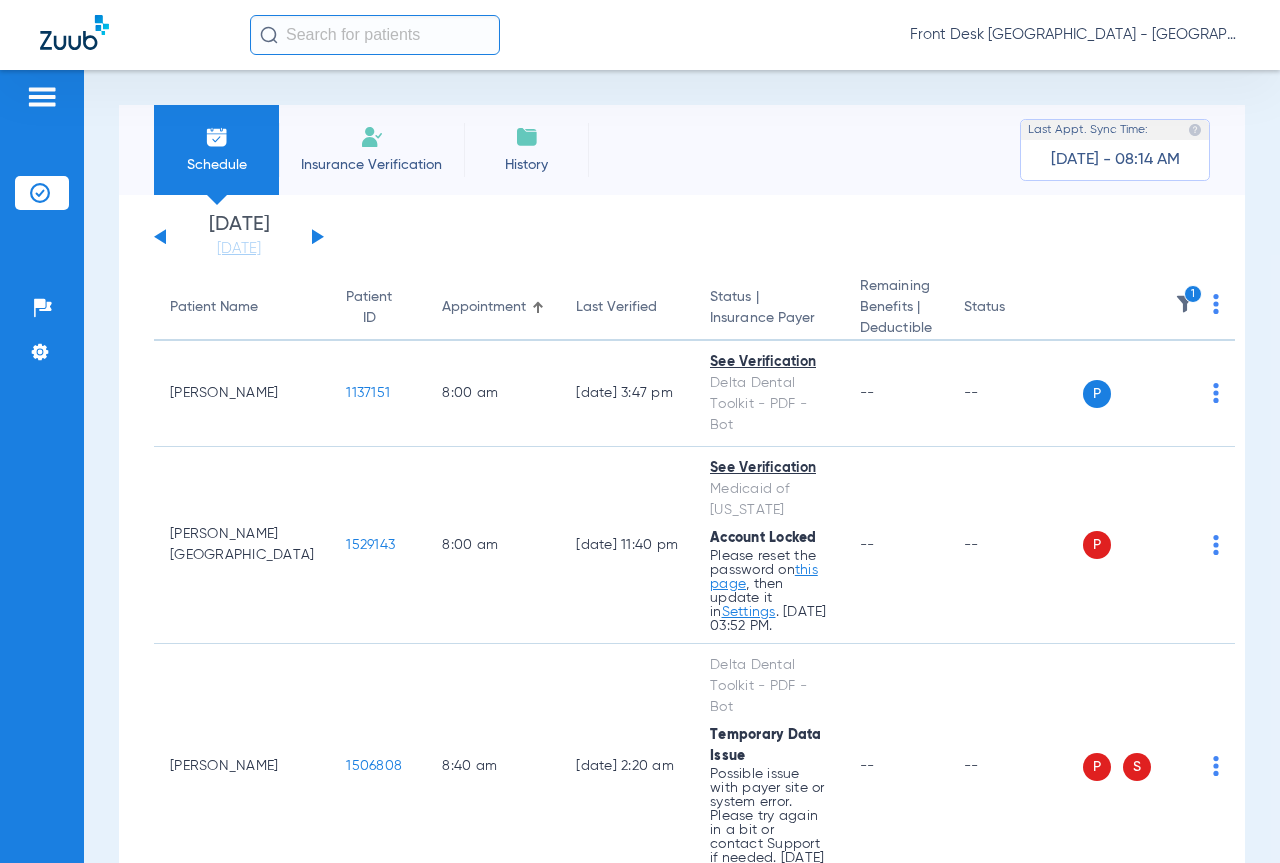 click 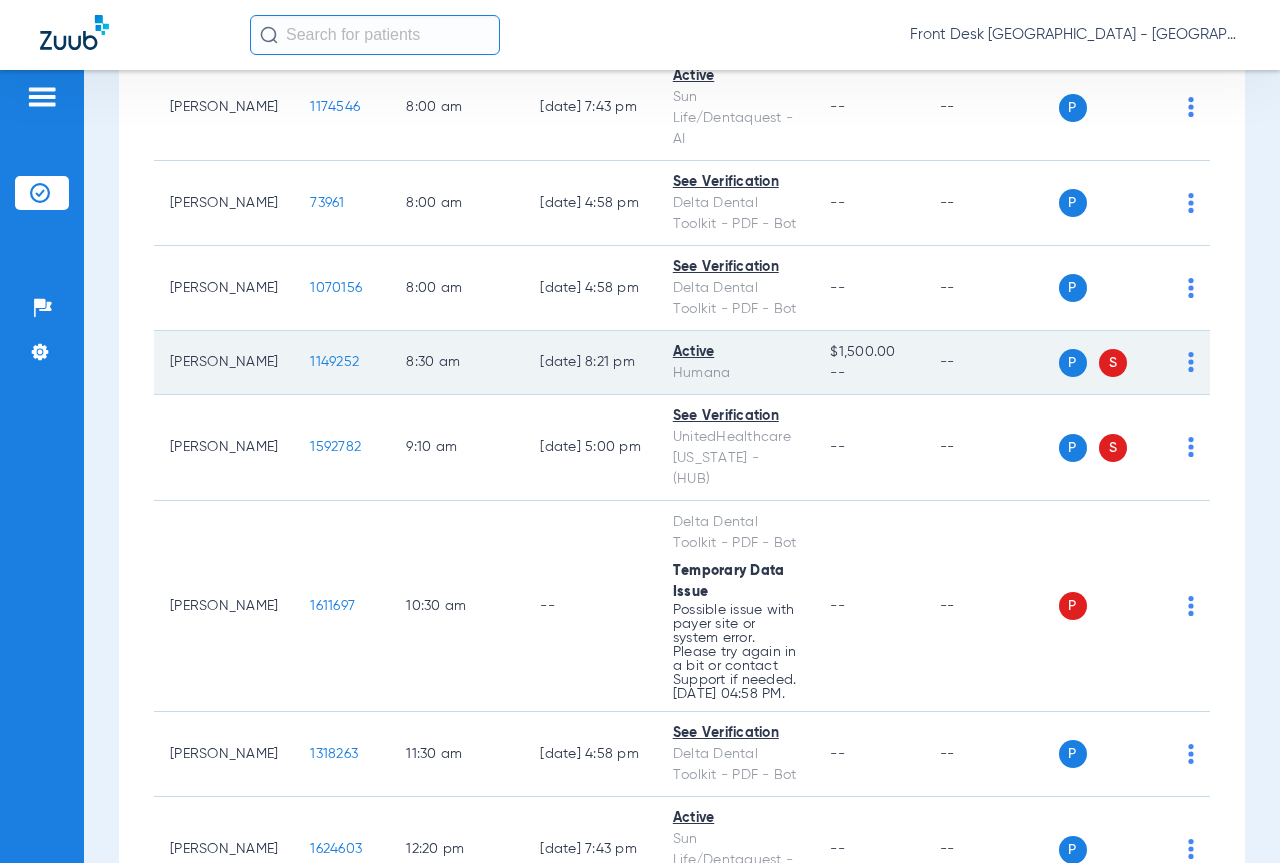 scroll, scrollTop: 300, scrollLeft: 0, axis: vertical 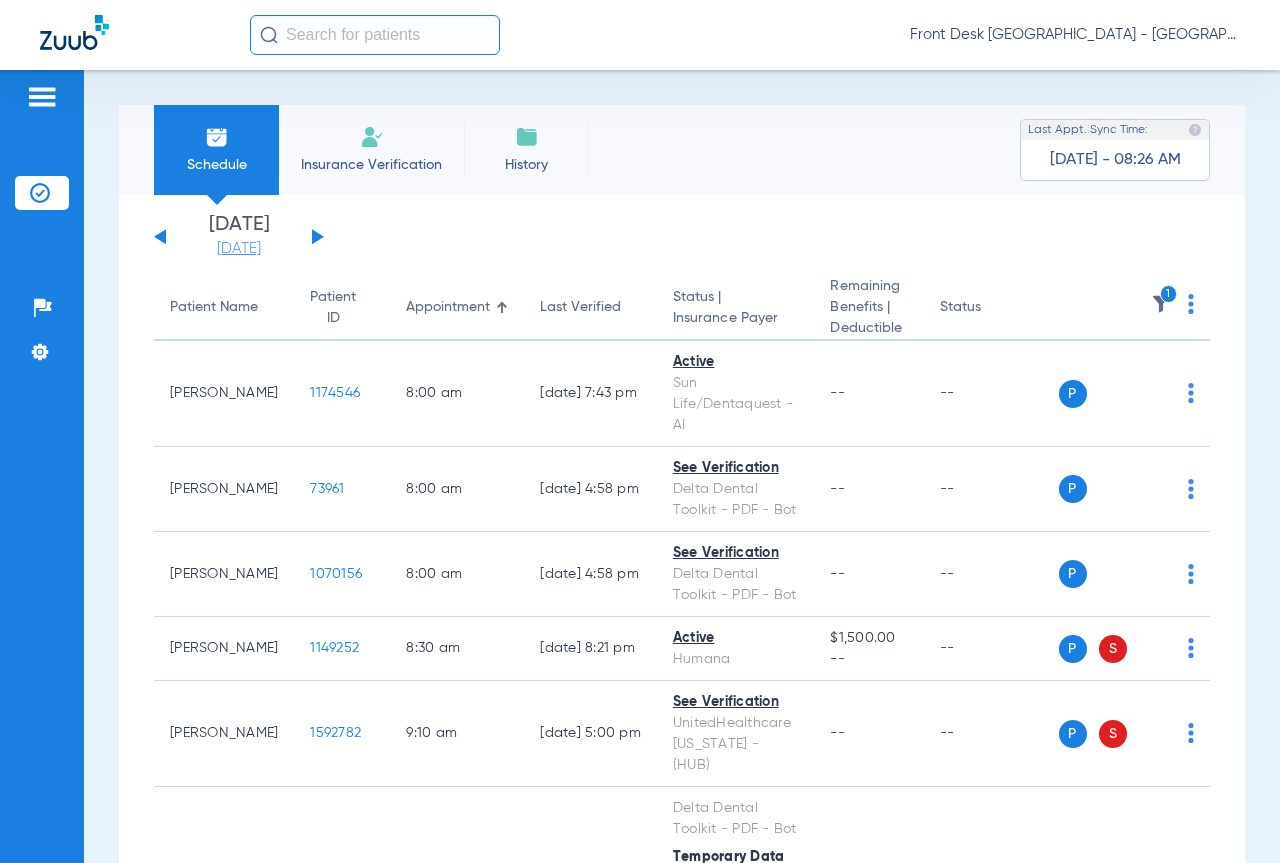 click on "[DATE]" 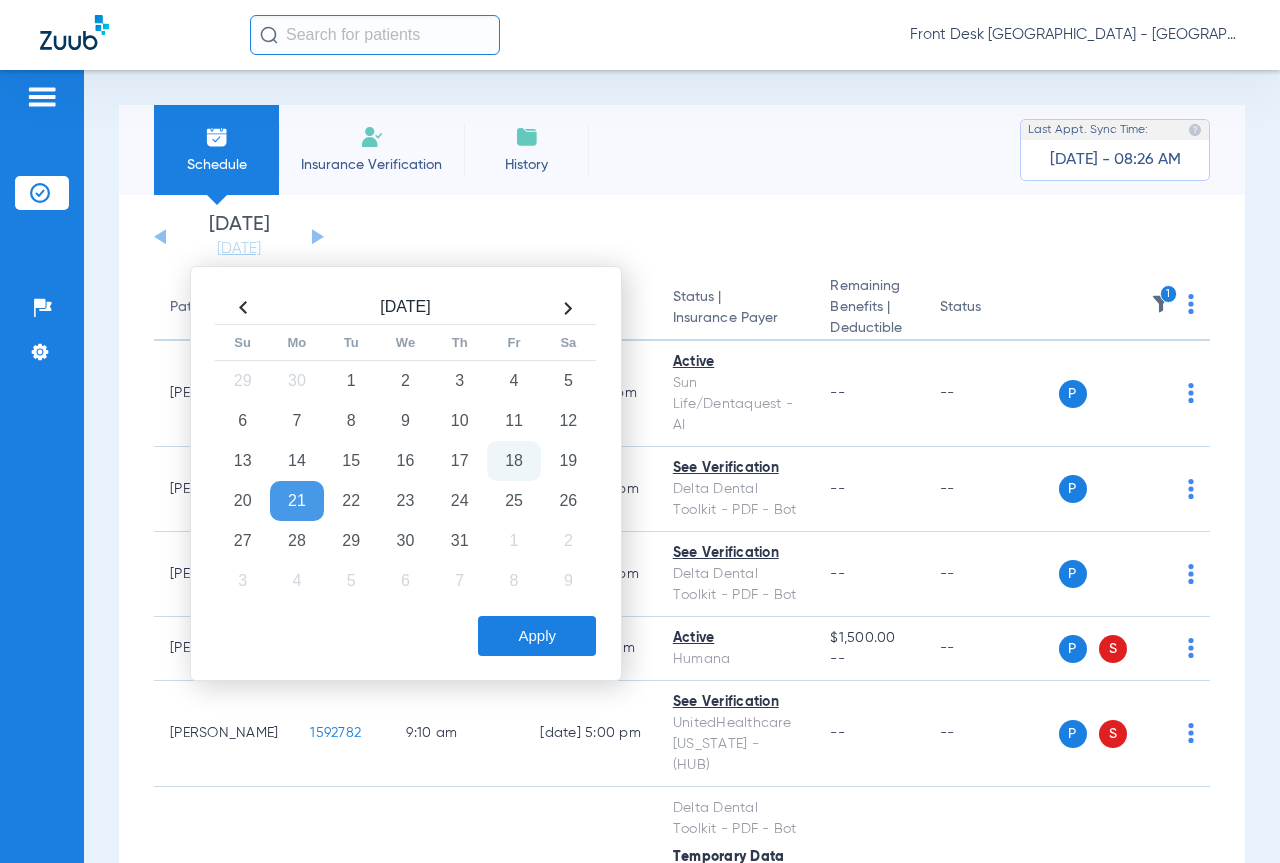 click on "18" 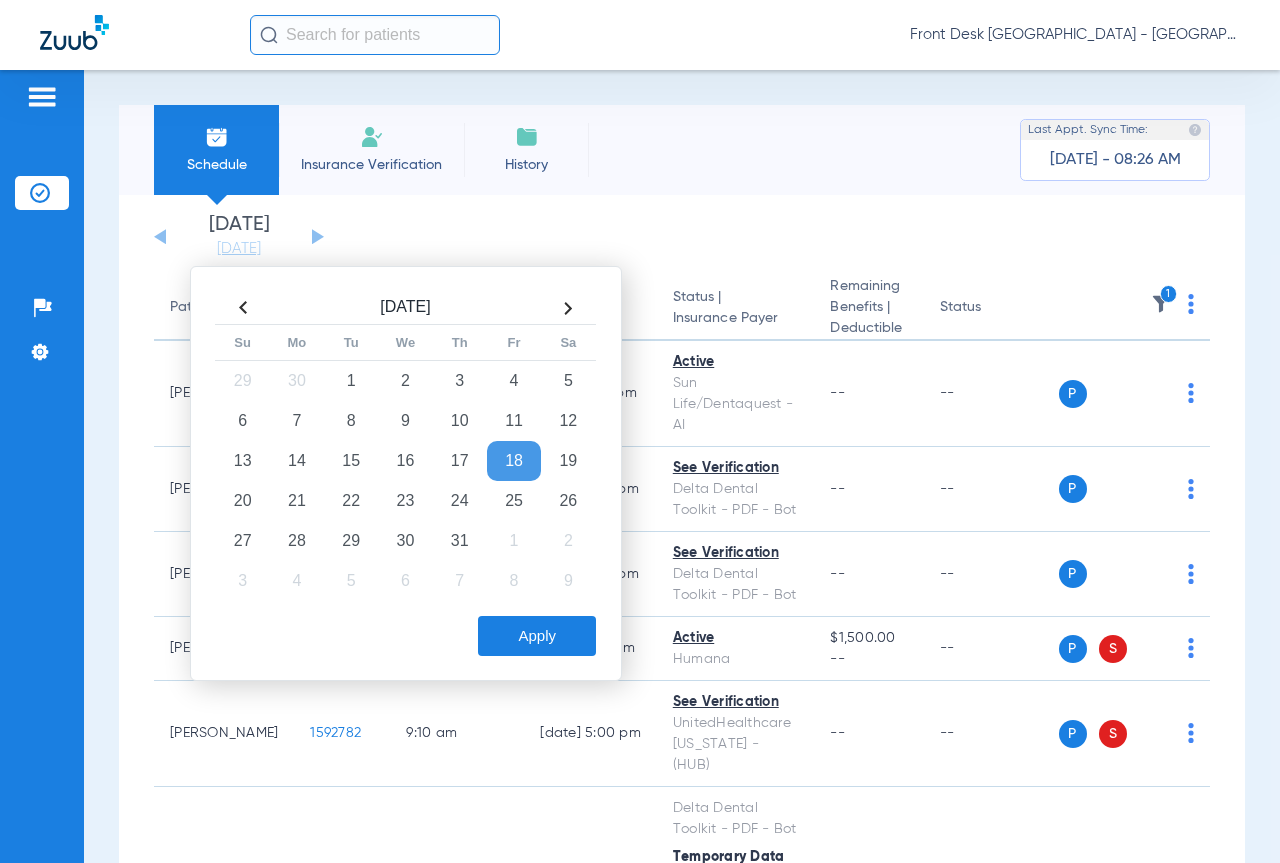 click on "Apply" 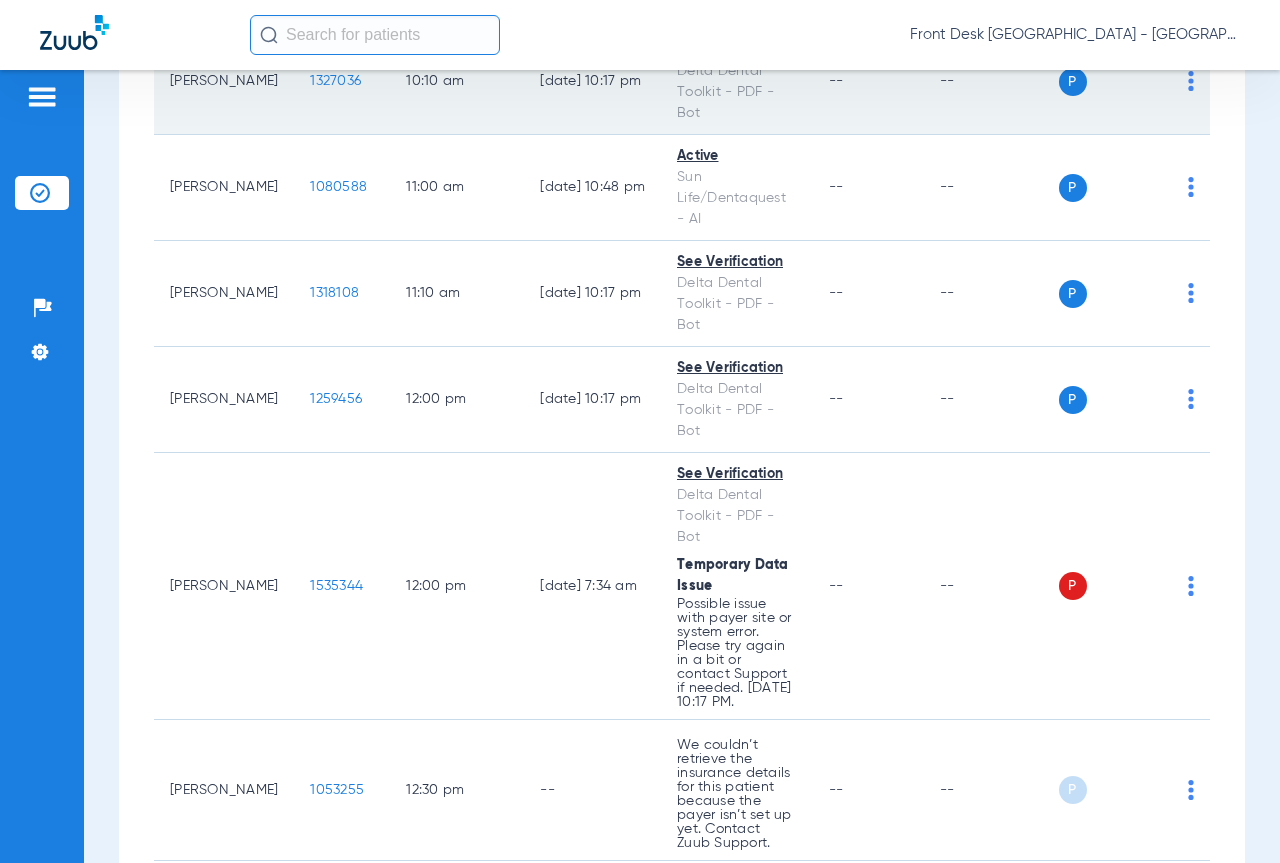 scroll, scrollTop: 1100, scrollLeft: 0, axis: vertical 